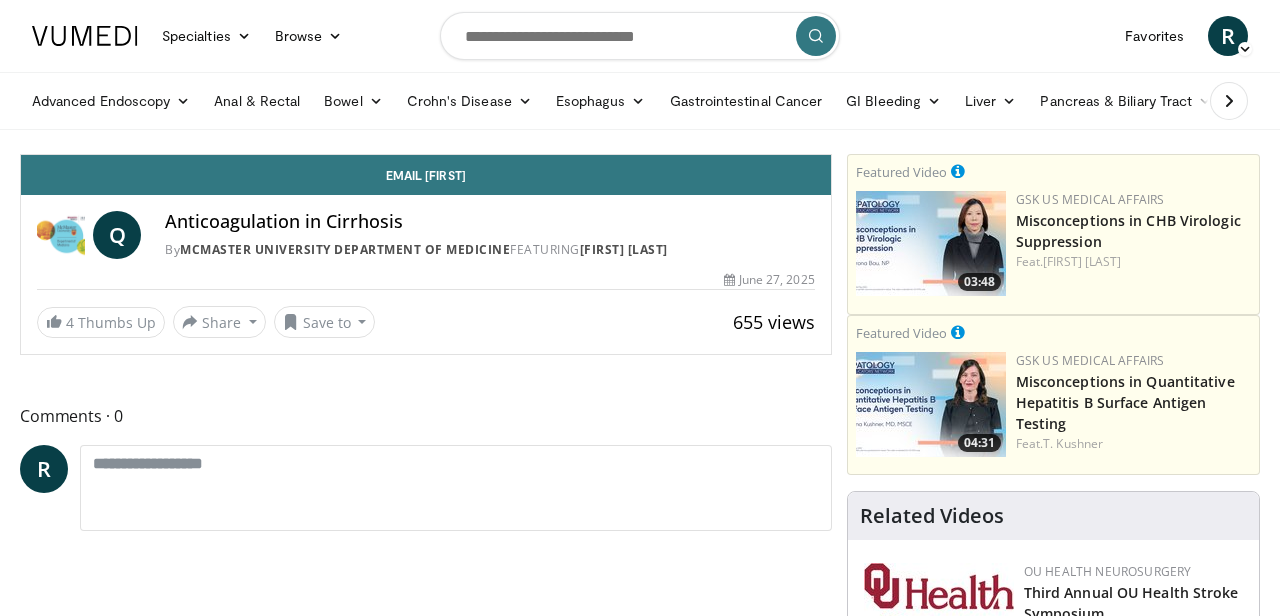 scroll, scrollTop: 0, scrollLeft: 0, axis: both 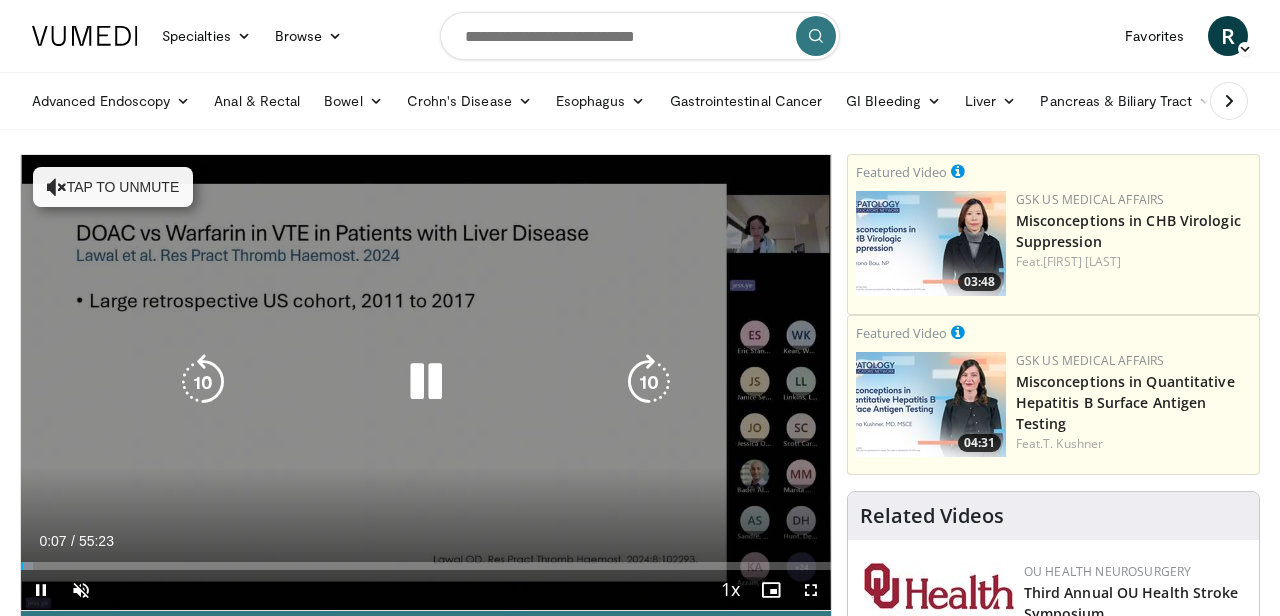 click at bounding box center [57, 187] 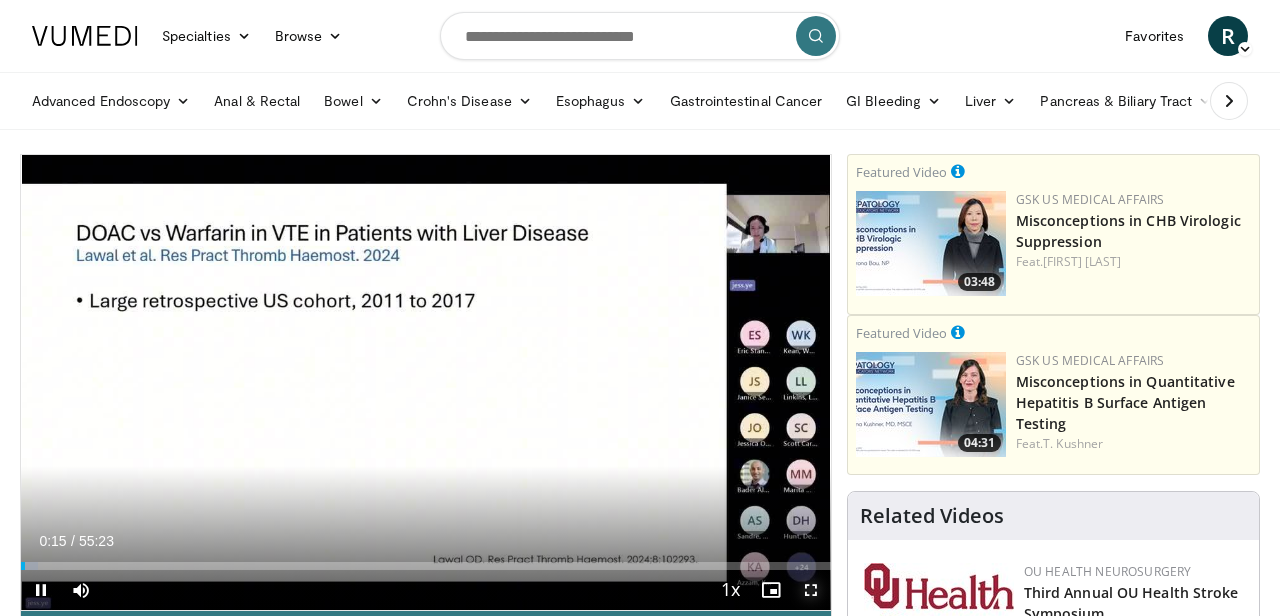 click at bounding box center [811, 590] 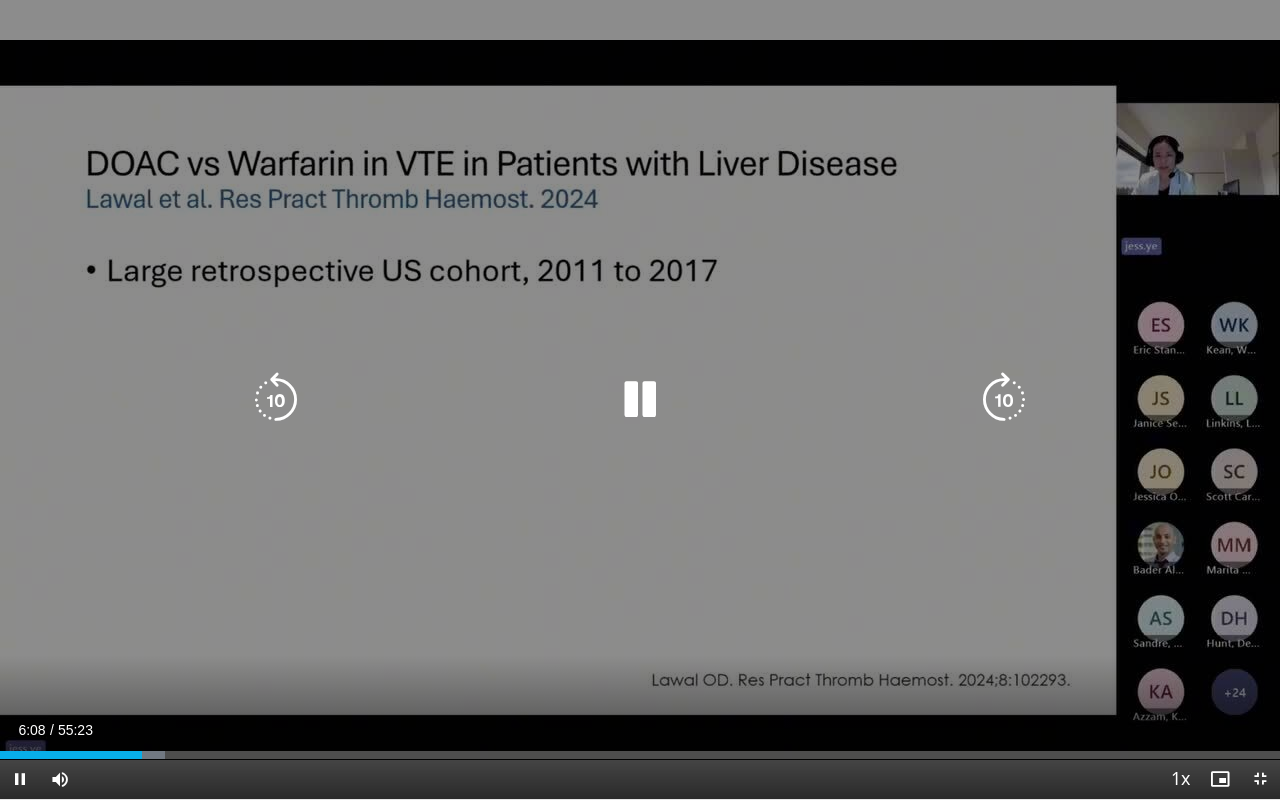 click on "10 seconds
Tap to unmute" at bounding box center (640, 399) 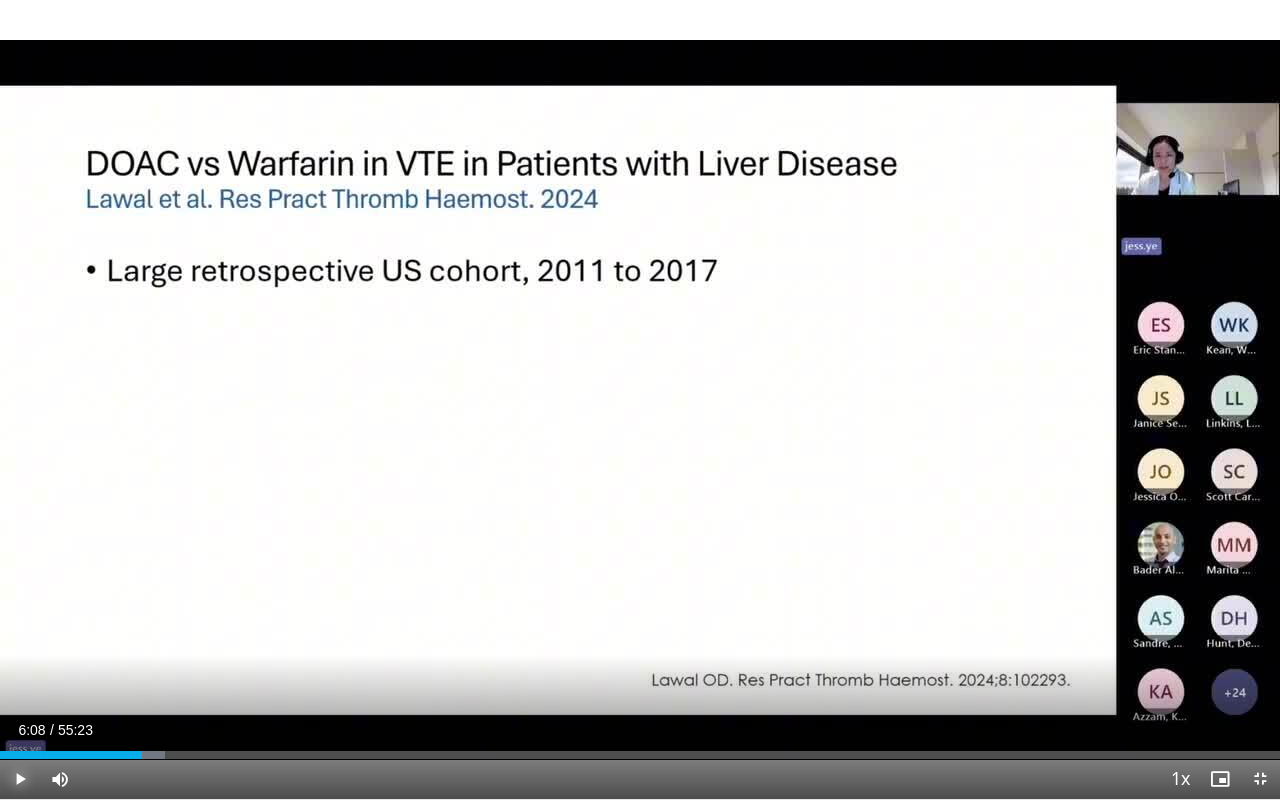 click at bounding box center [20, 779] 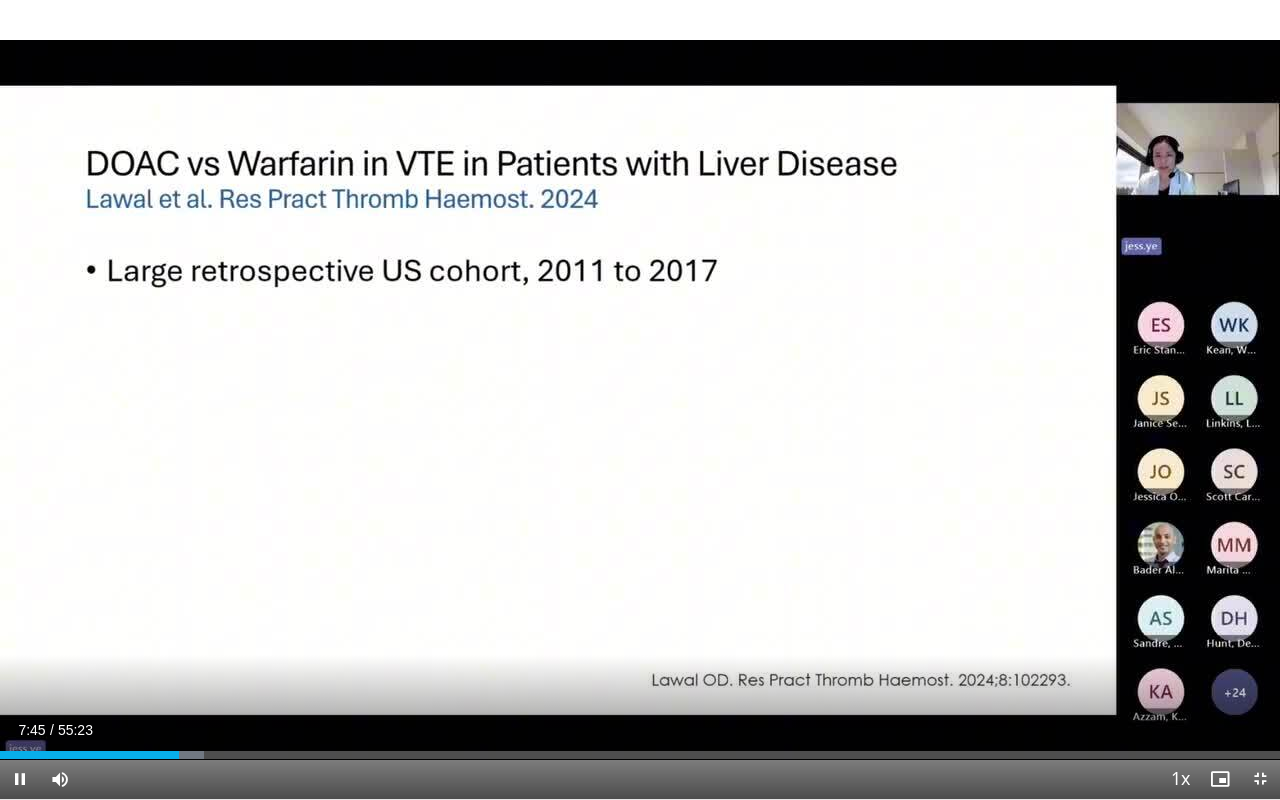 click on "Current Time  7:45 / Duration  55:23 Pause Skip Backward Skip Forward Mute Loaded :  15.92% 07:45 10:33 Stream Type  LIVE Seek to live, currently behind live LIVE   1x Playback Rate 0.5x 0.75x 1x , selected 1.25x 1.5x 1.75x 2x Chapters Chapters Descriptions descriptions off , selected Captions captions settings , opens captions settings dialog captions off , selected Audio Track en (Main) , selected Exit Fullscreen Enable picture-in-picture mode" at bounding box center [640, 779] 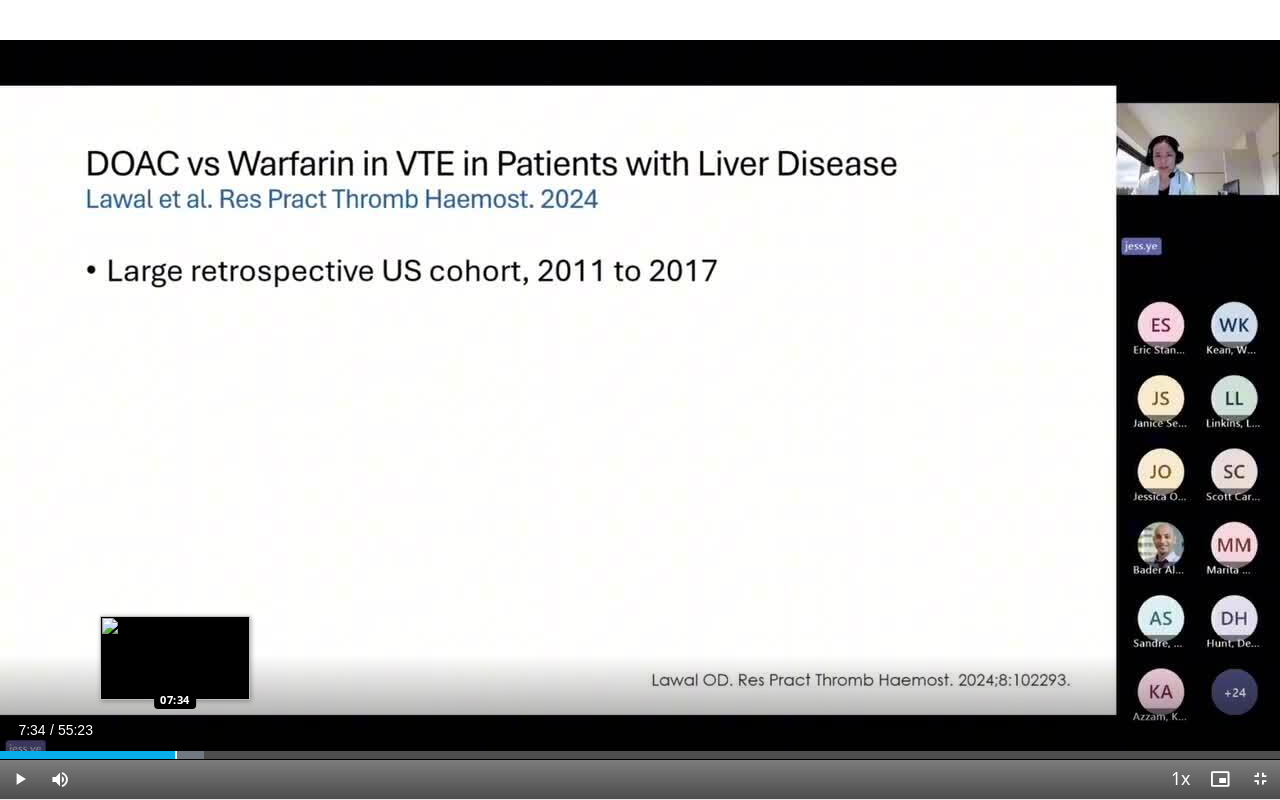 click at bounding box center (176, 755) 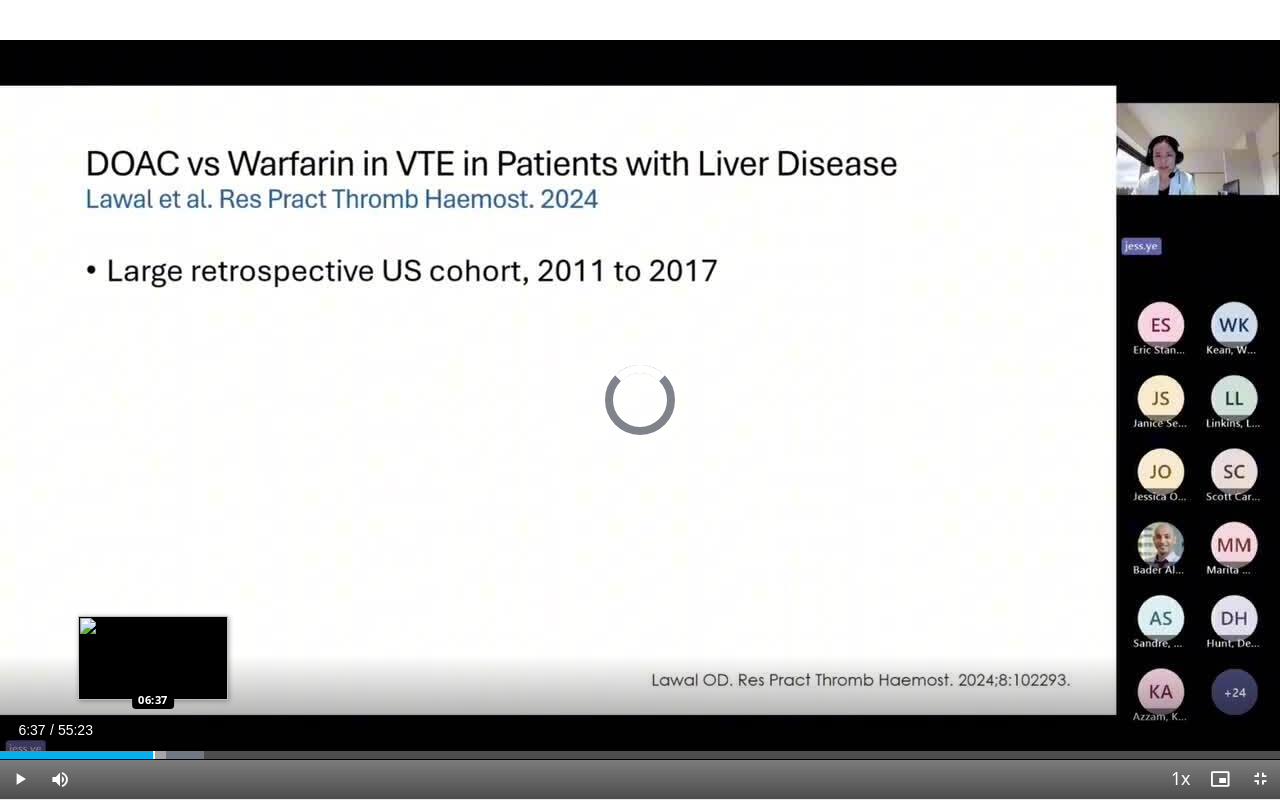 click at bounding box center [154, 755] 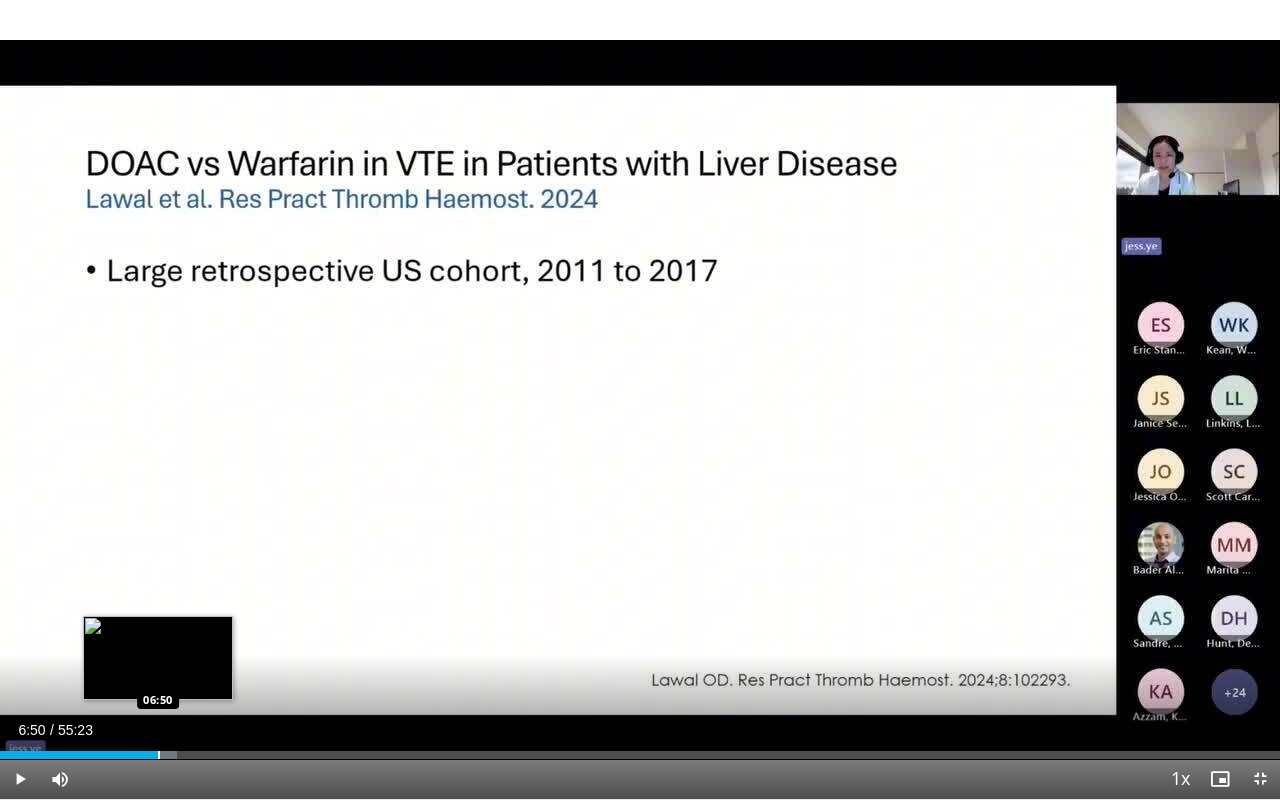 click at bounding box center (159, 755) 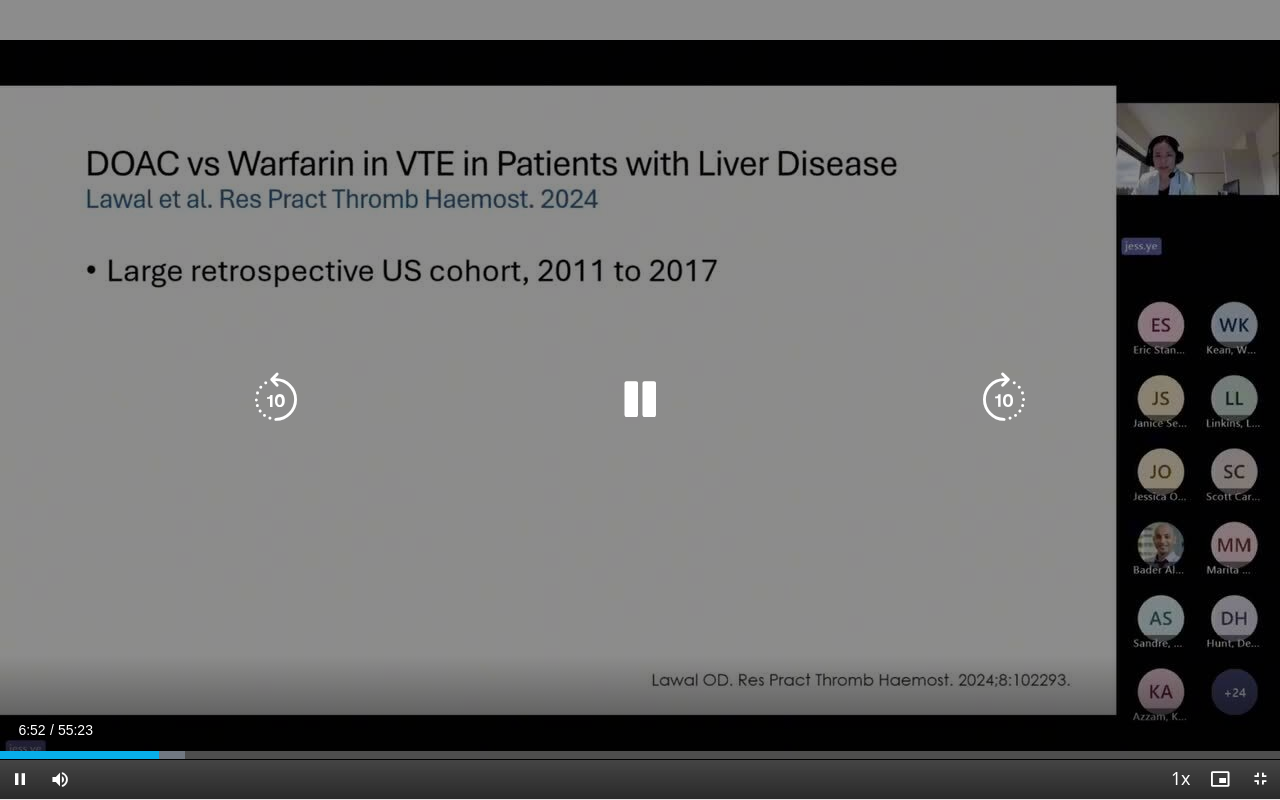 click on "10 seconds
Tap to unmute" at bounding box center [640, 399] 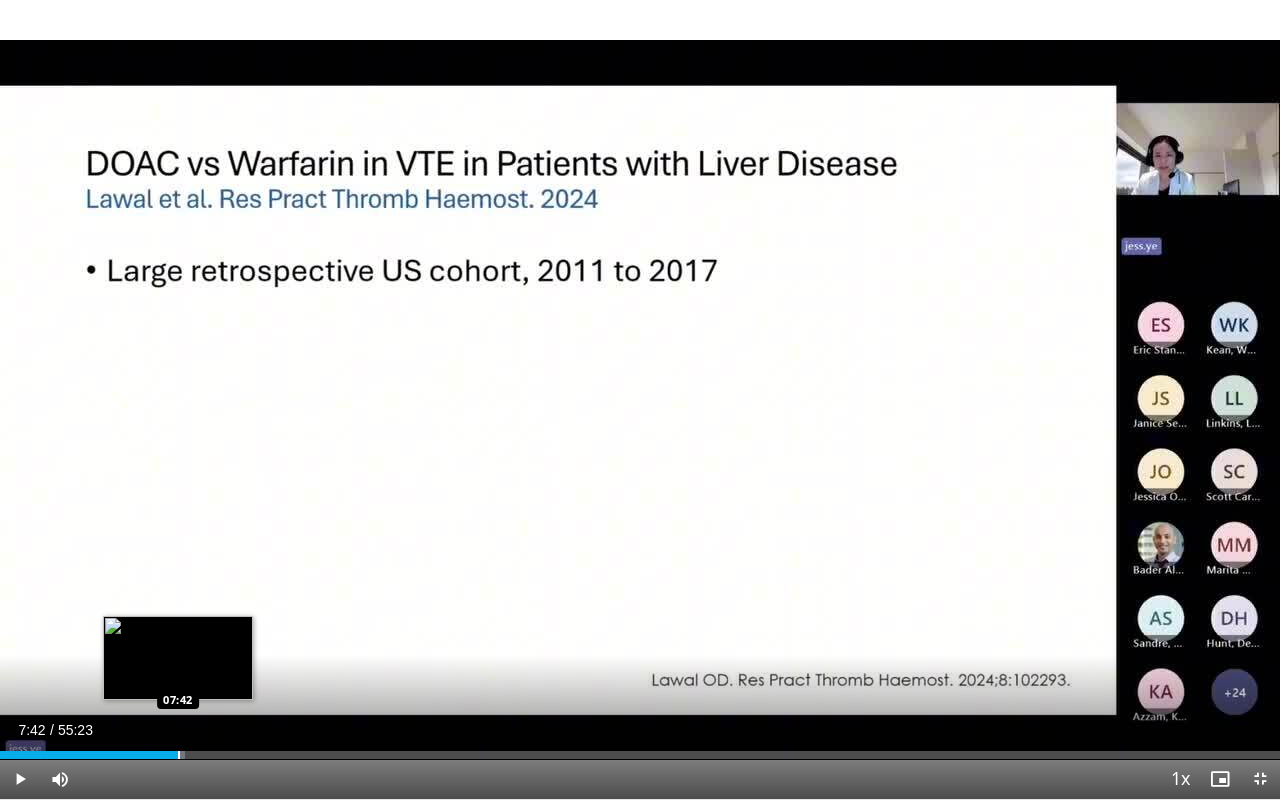 click at bounding box center (179, 755) 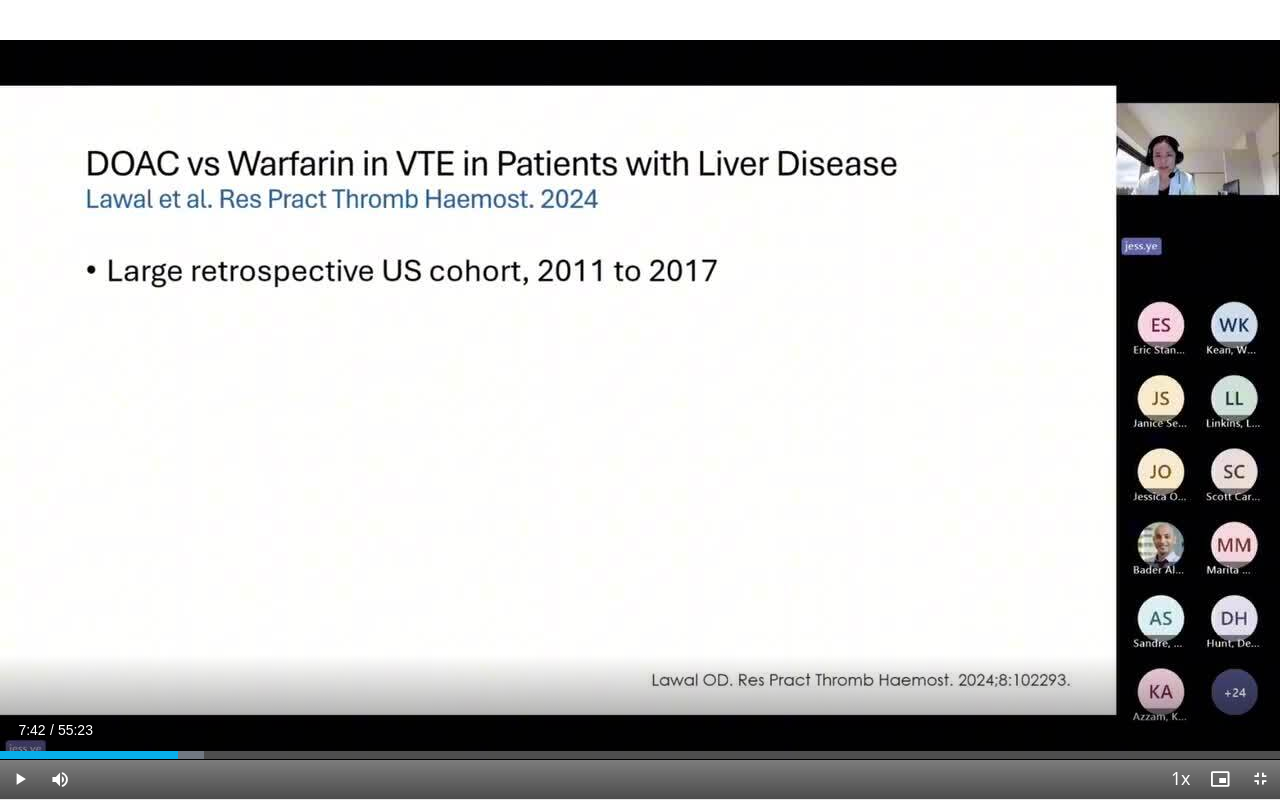 click on "Current Time  7:42 / Duration  55:23 Play Skip Backward Skip Forward Mute Loaded :  15.92% 07:42 07:42 Stream Type  LIVE Seek to live, currently behind live LIVE   1x Playback Rate 0.5x 0.75x 1x , selected 1.25x 1.5x 1.75x 2x Chapters Chapters Descriptions descriptions off , selected Captions captions settings , opens captions settings dialog captions off , selected Audio Track en (Main) , selected Exit Fullscreen Enable picture-in-picture mode" at bounding box center [640, 779] 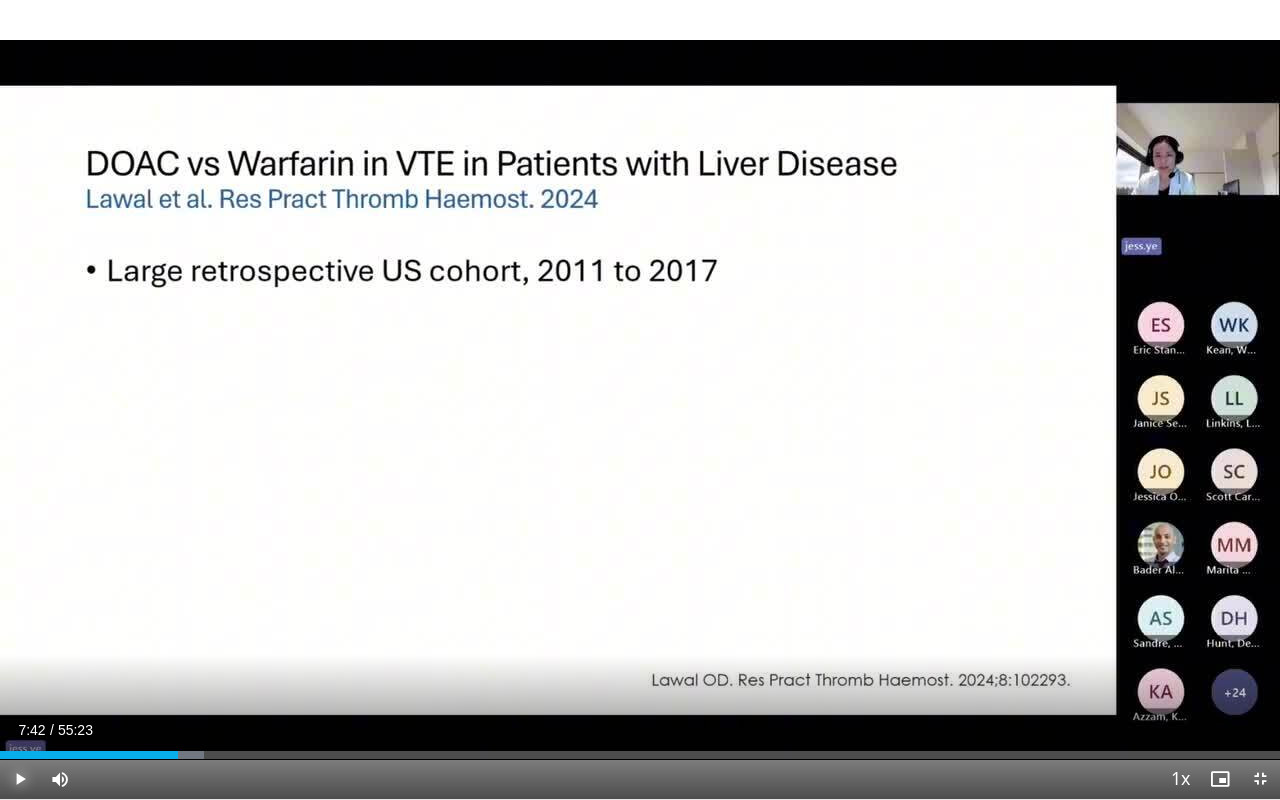 click at bounding box center [20, 779] 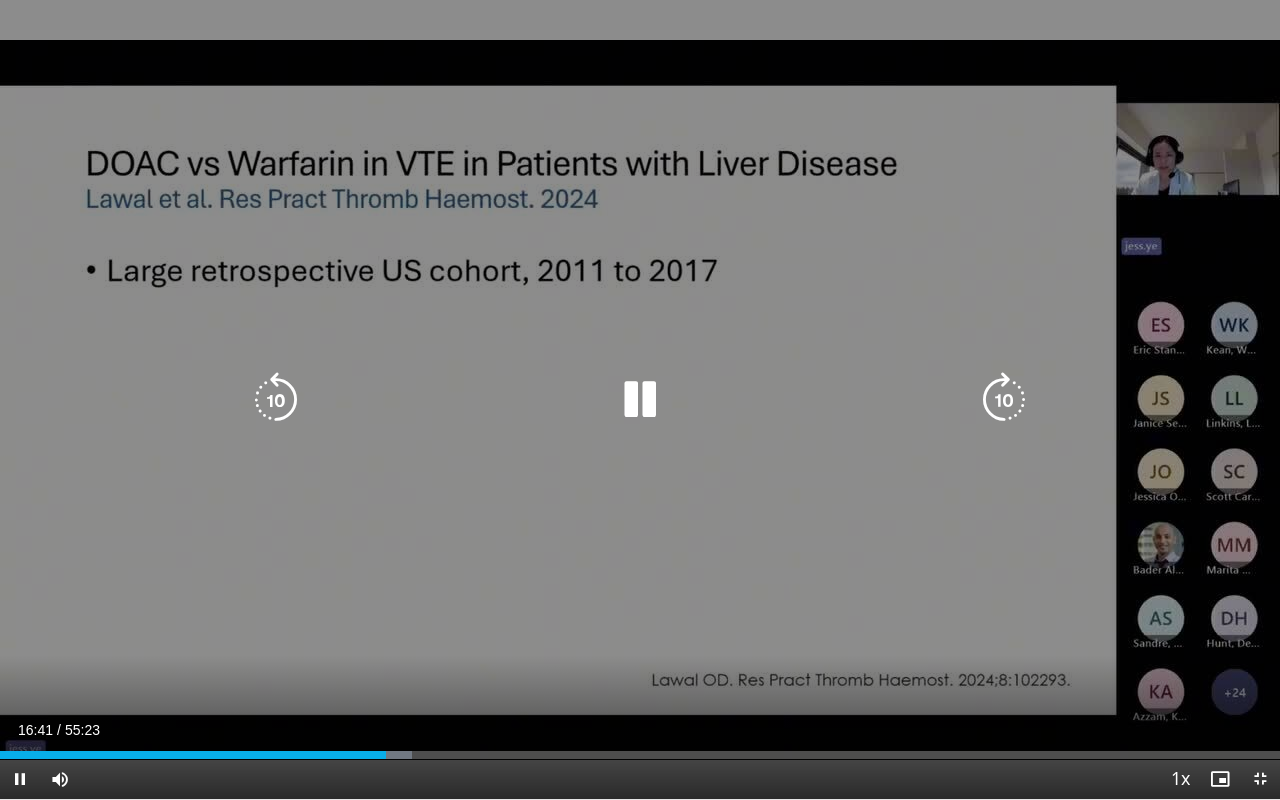 click on "10 seconds
Tap to unmute" at bounding box center [640, 399] 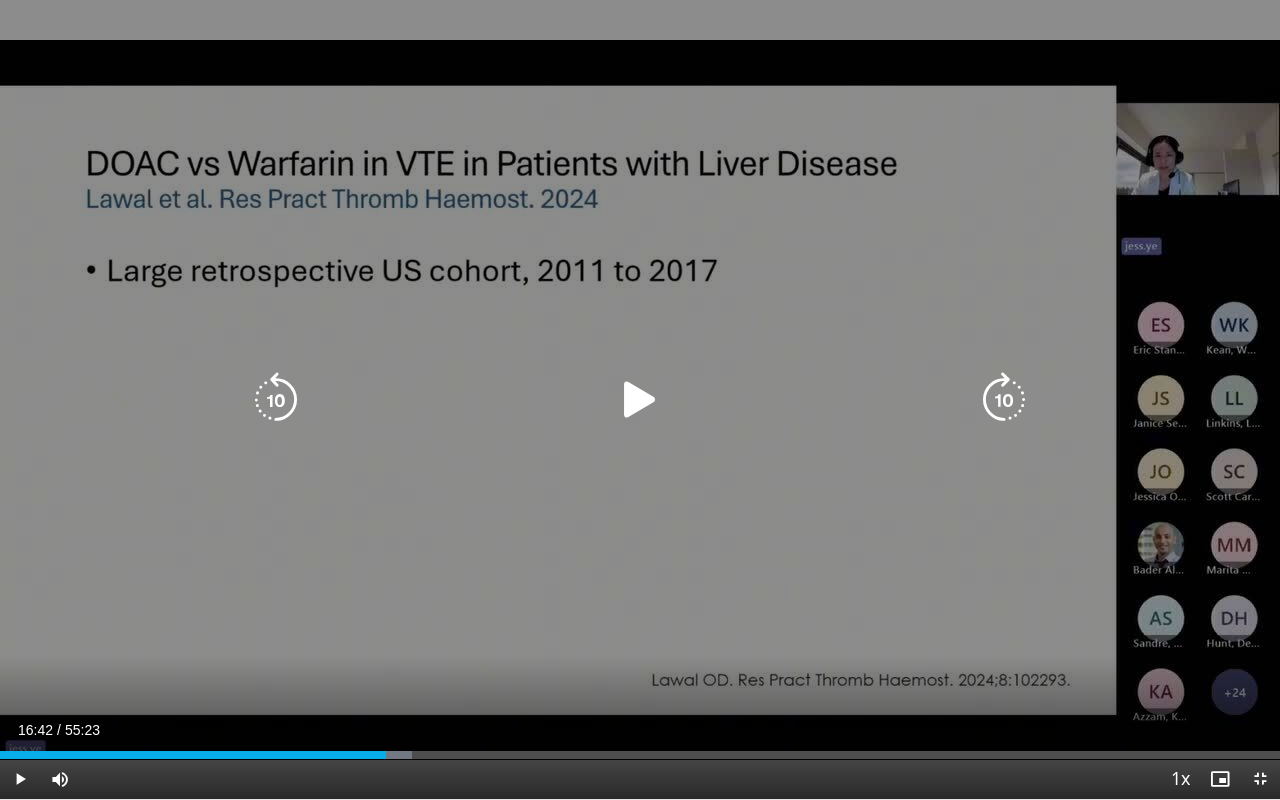 click at bounding box center (640, 400) 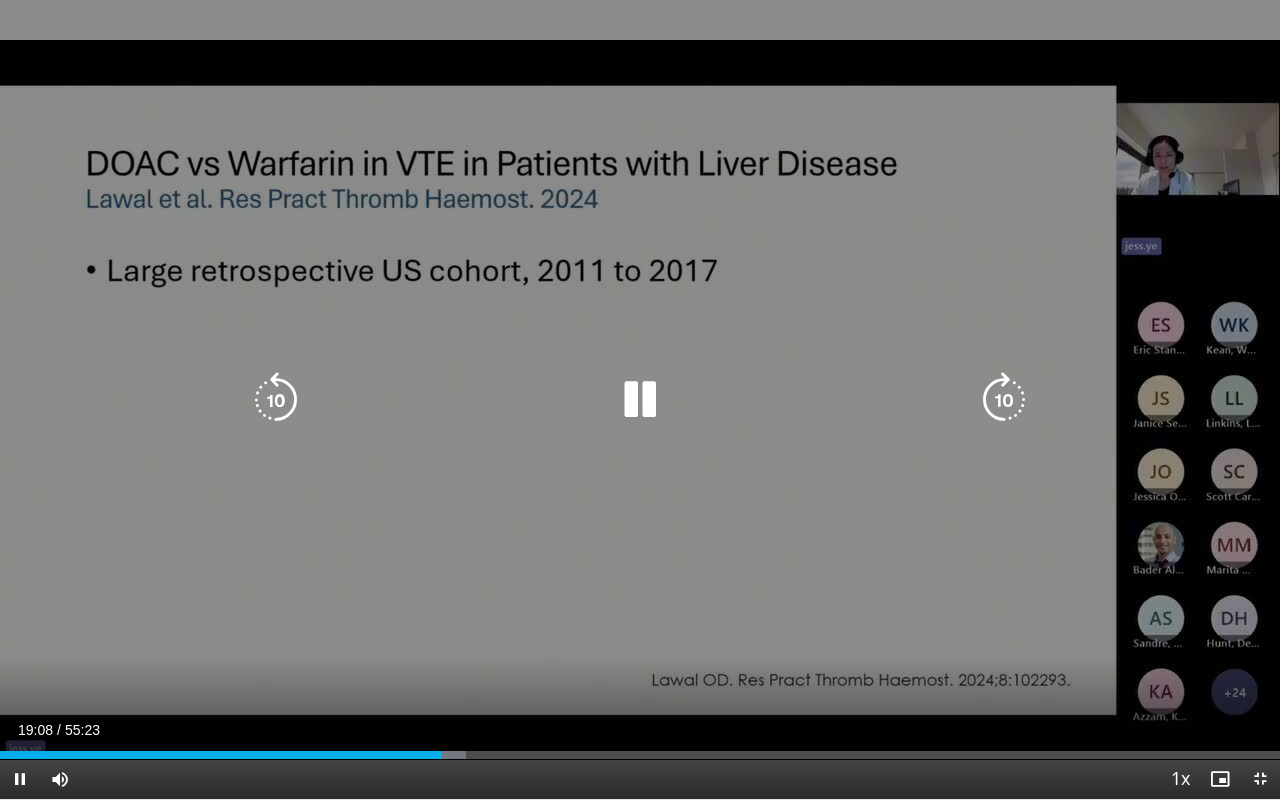click on "10 seconds
Tap to unmute" at bounding box center [640, 399] 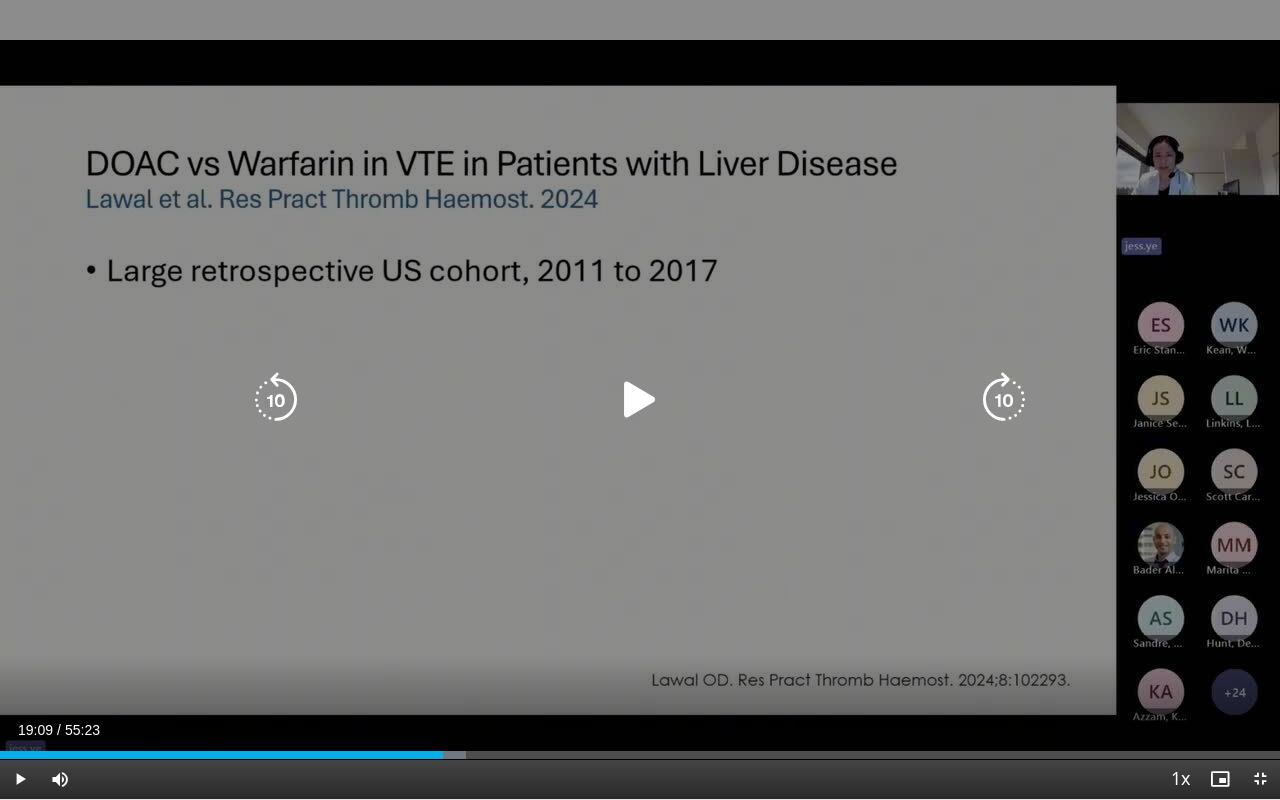 click at bounding box center (640, 400) 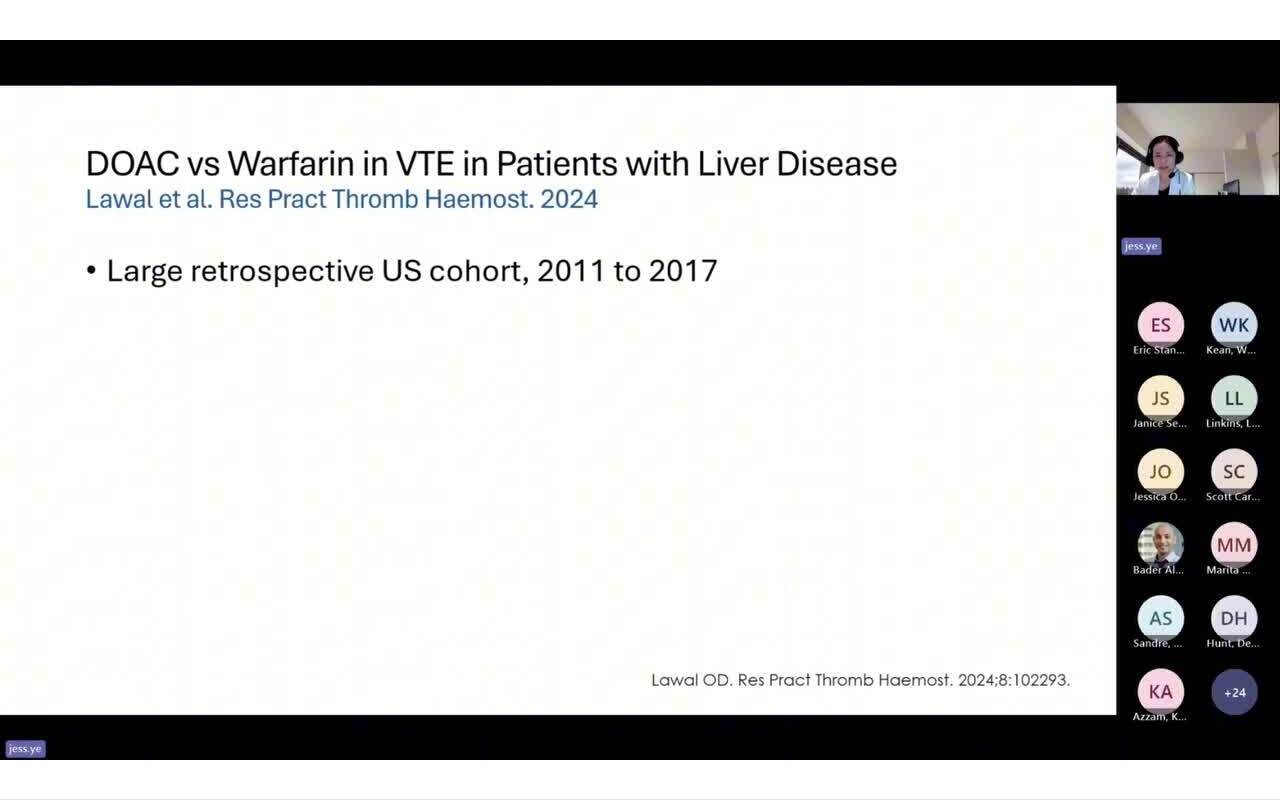 type 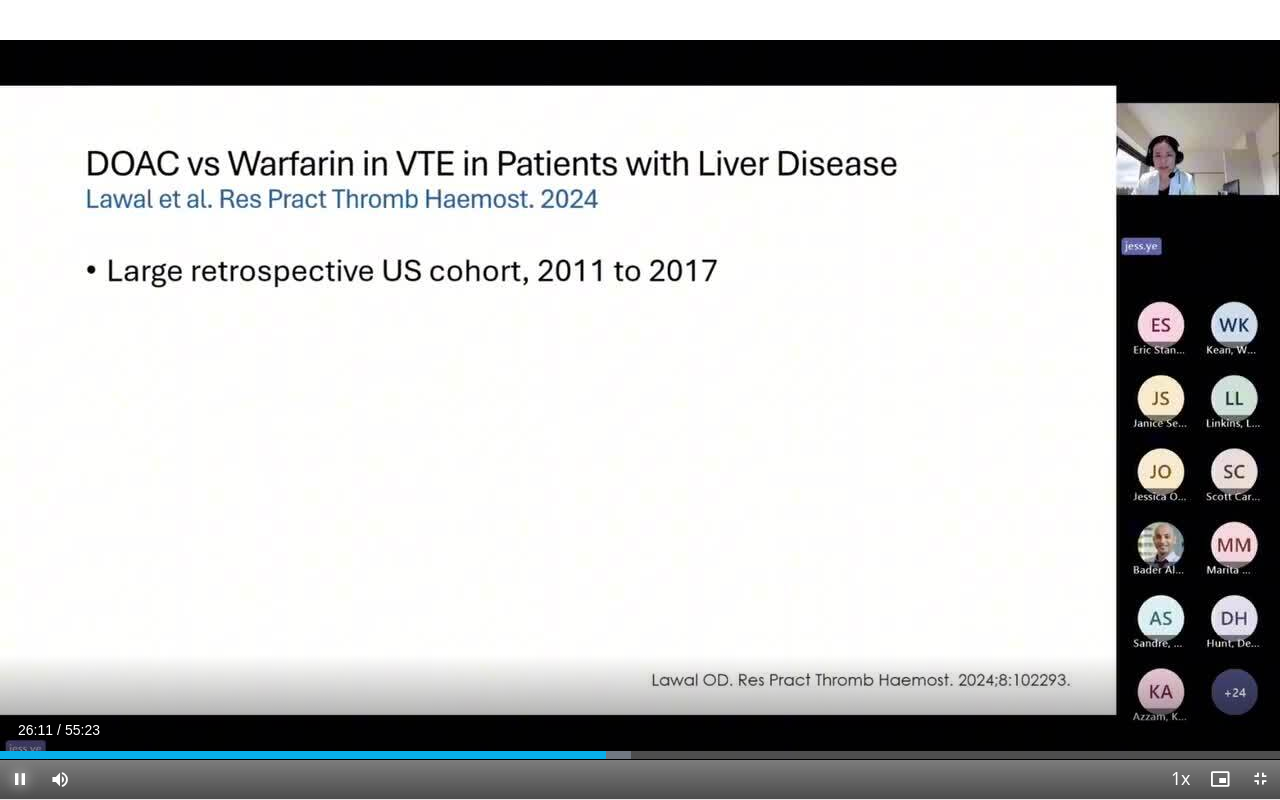 click at bounding box center [20, 779] 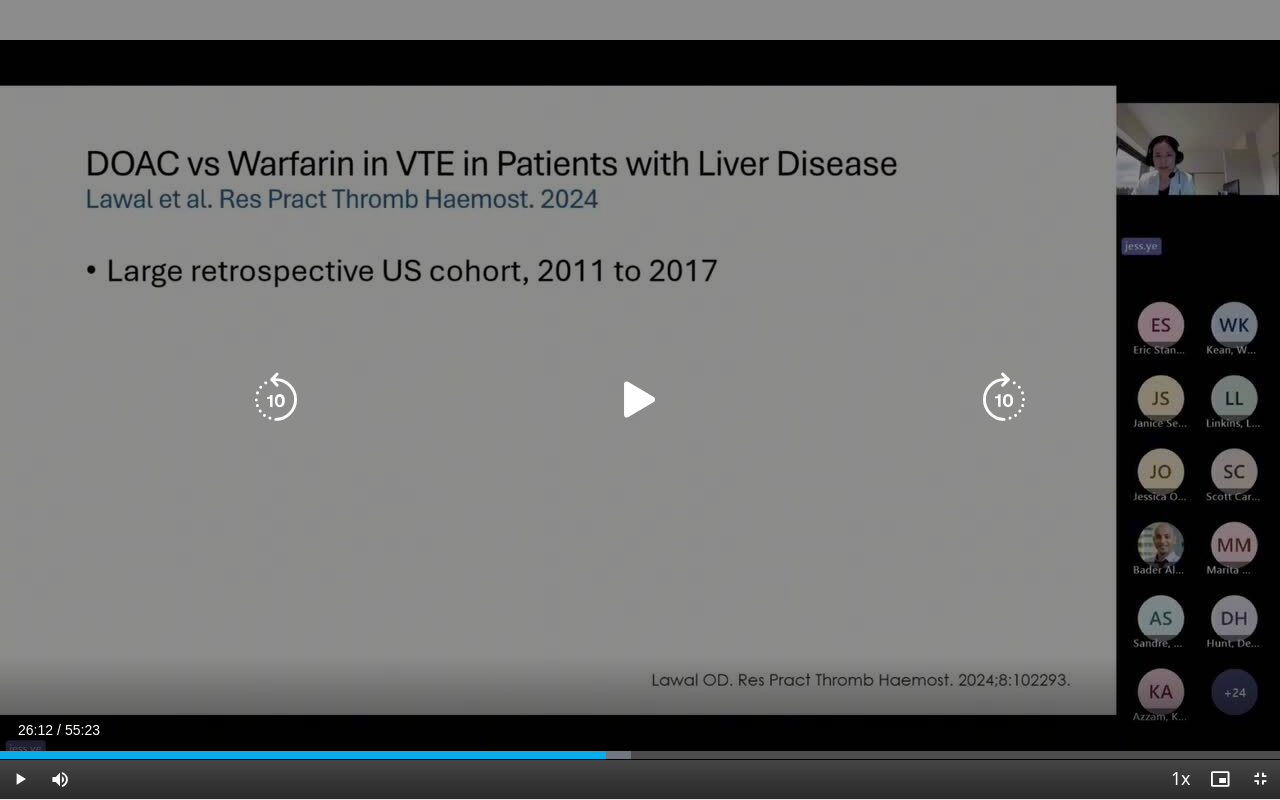 click at bounding box center [640, 400] 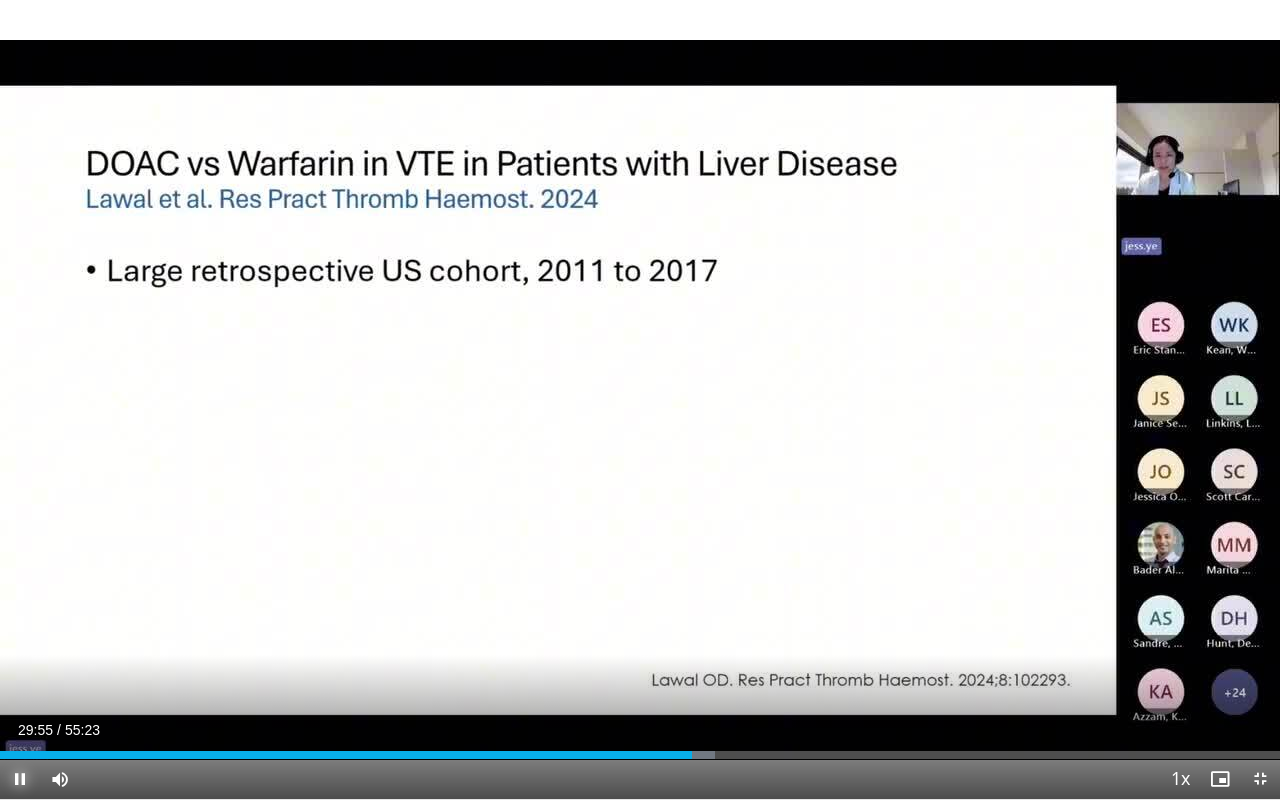 click at bounding box center (20, 779) 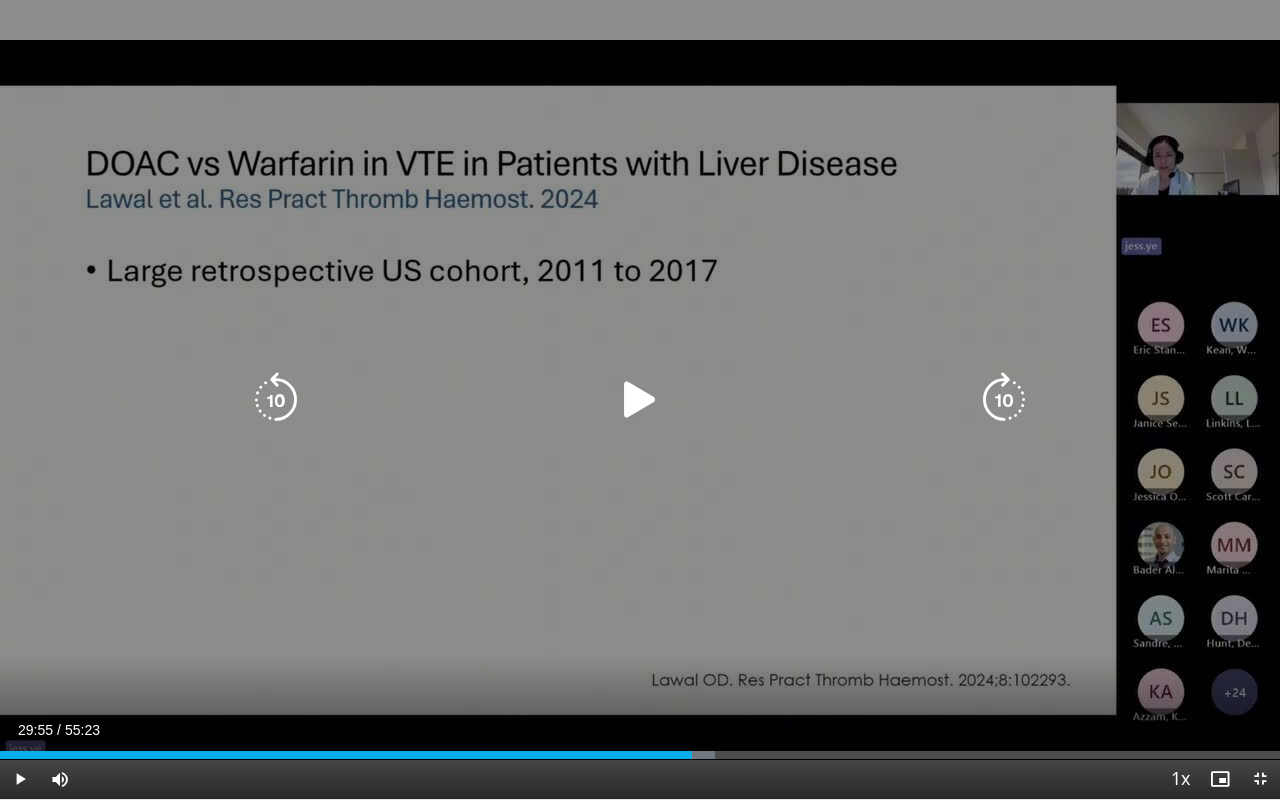click at bounding box center (640, 400) 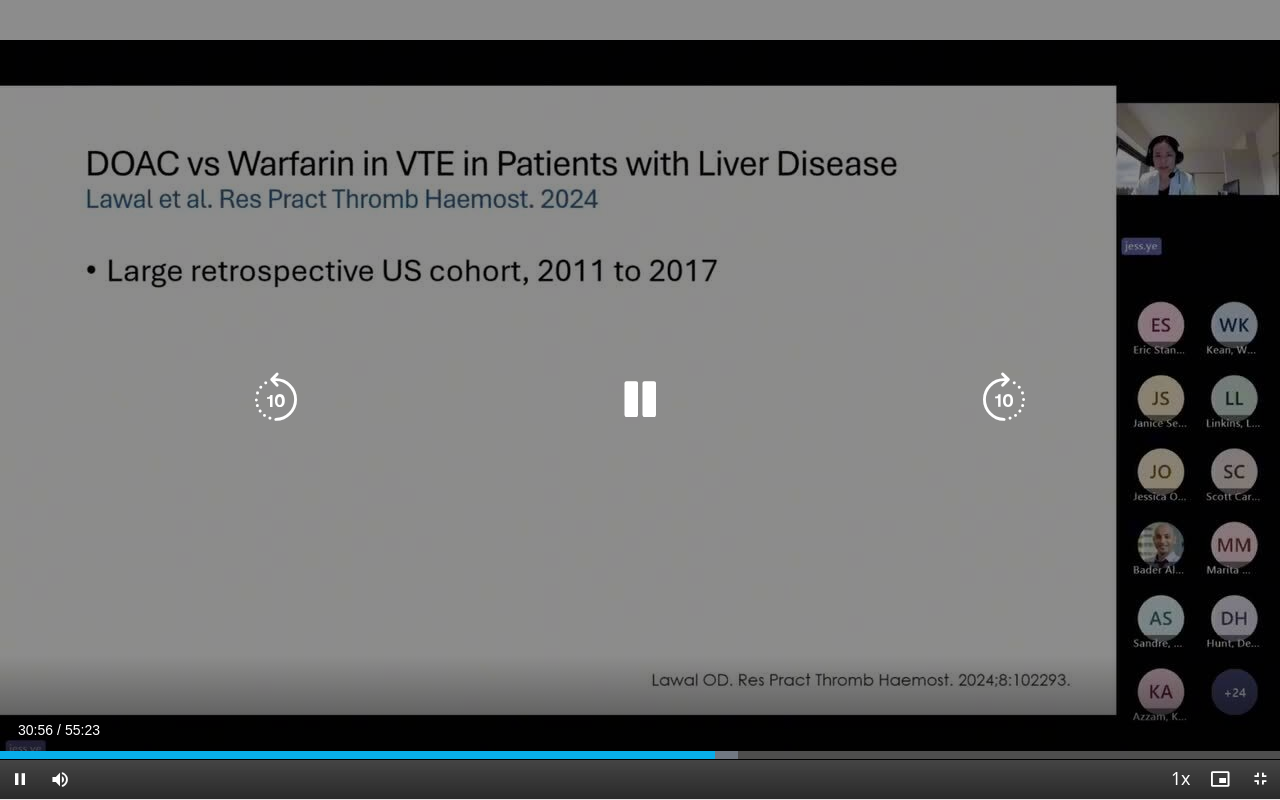 click on "30 seconds
Tap to unmute" at bounding box center (640, 399) 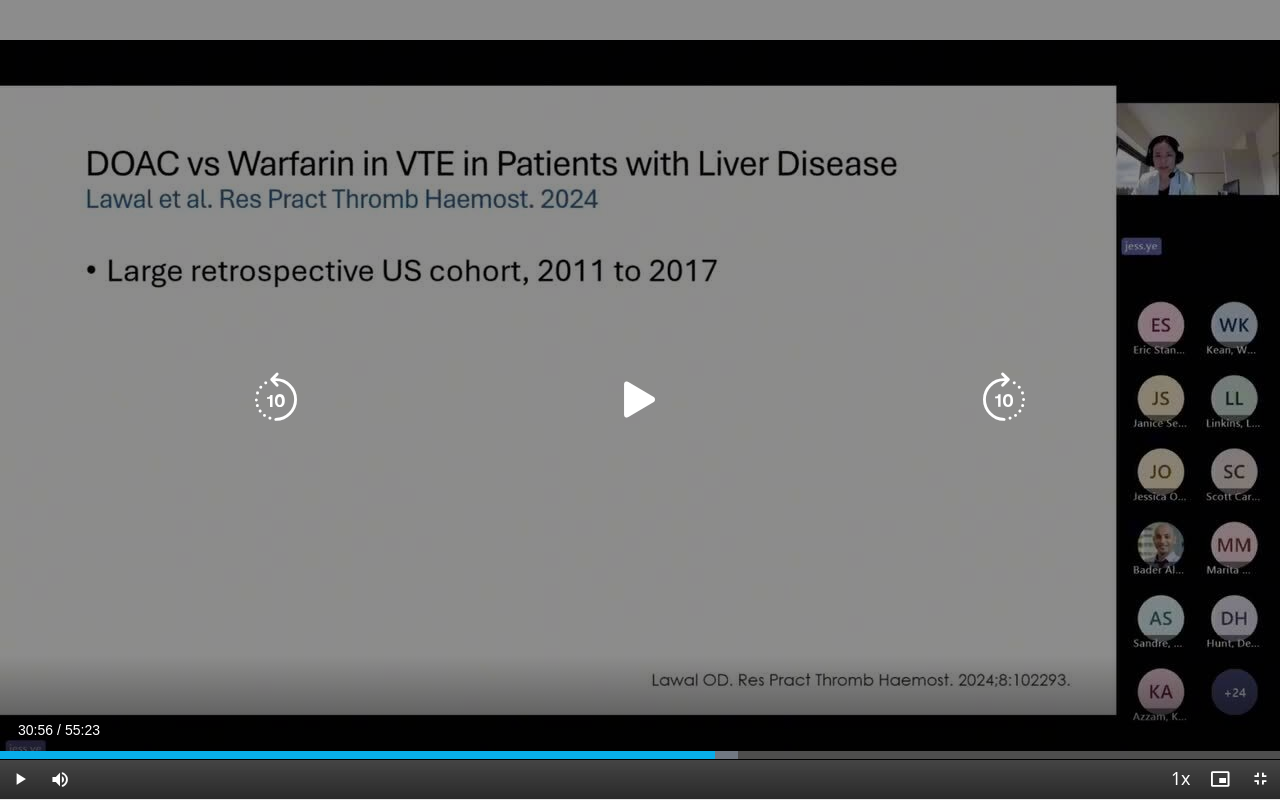 click on "30 seconds
Tap to unmute" at bounding box center (640, 399) 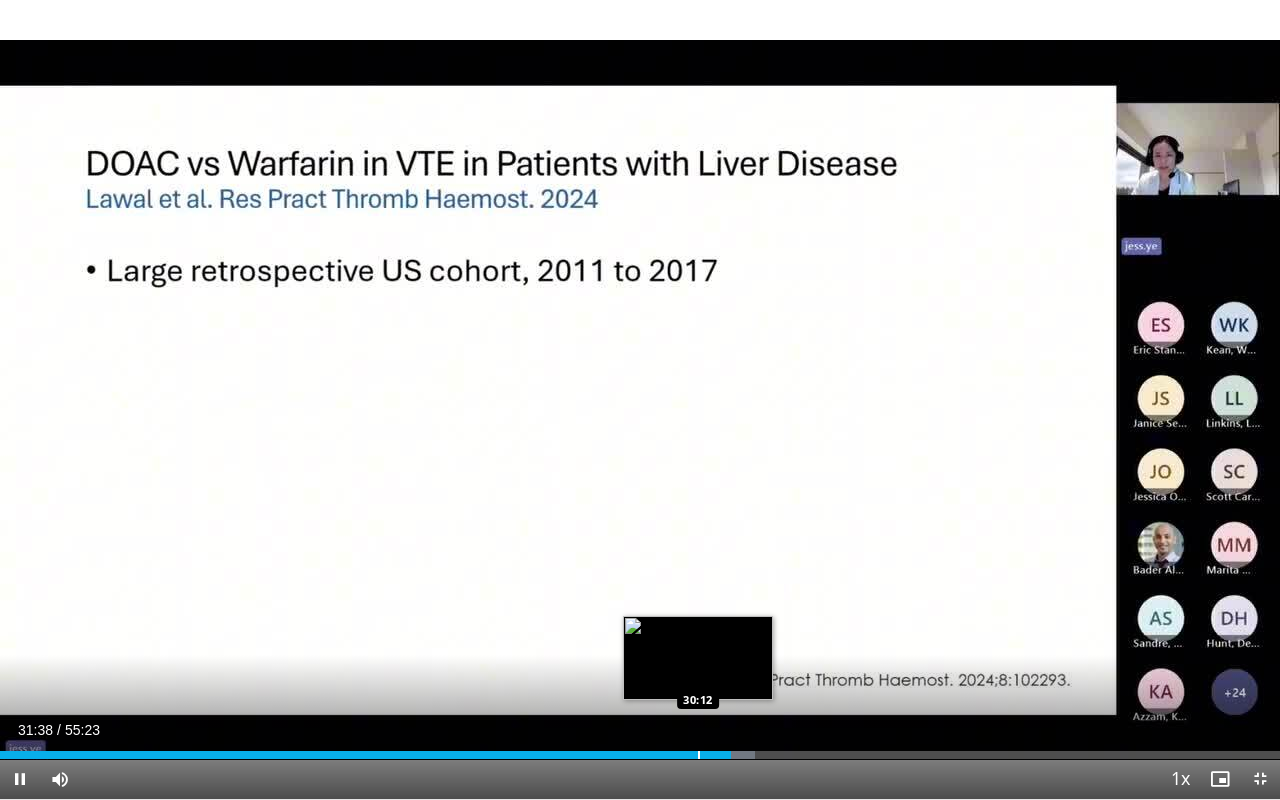 click at bounding box center [699, 755] 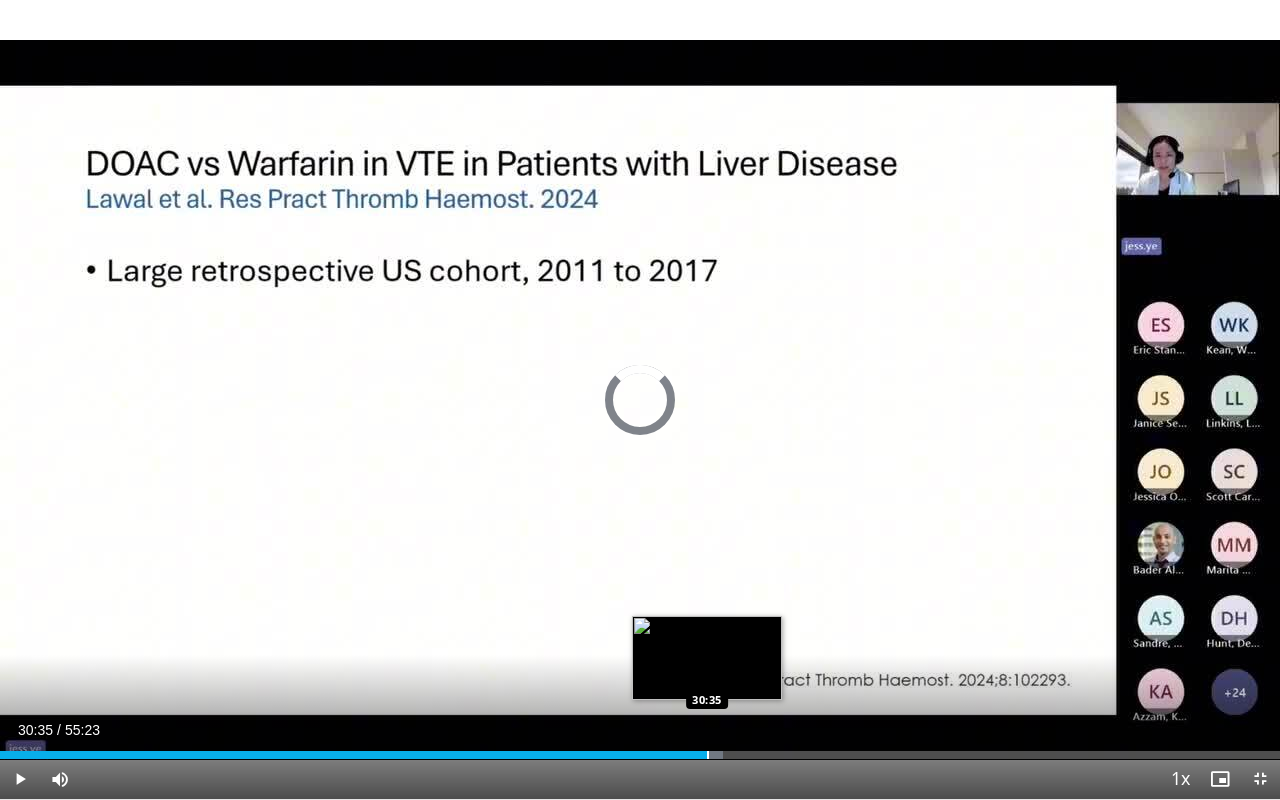 click at bounding box center (708, 755) 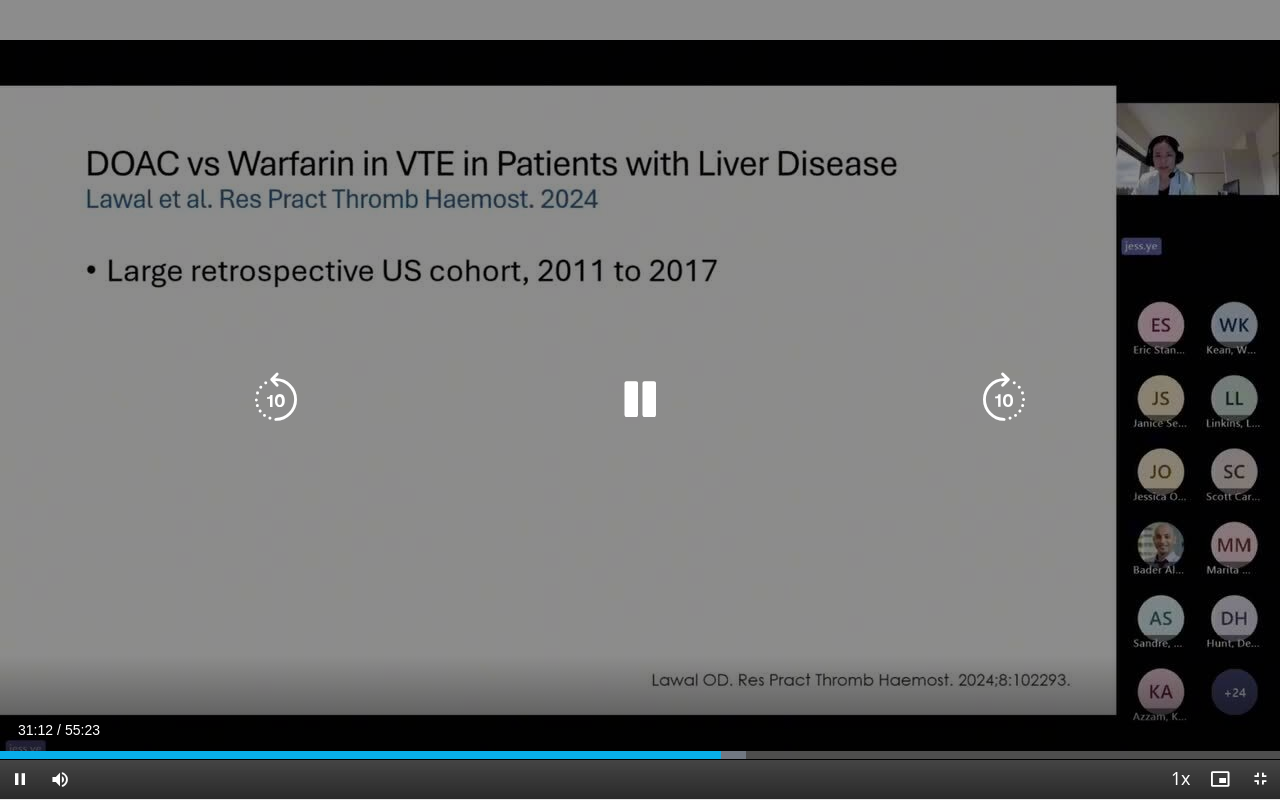 click on "30 seconds
Tap to unmute" at bounding box center [640, 399] 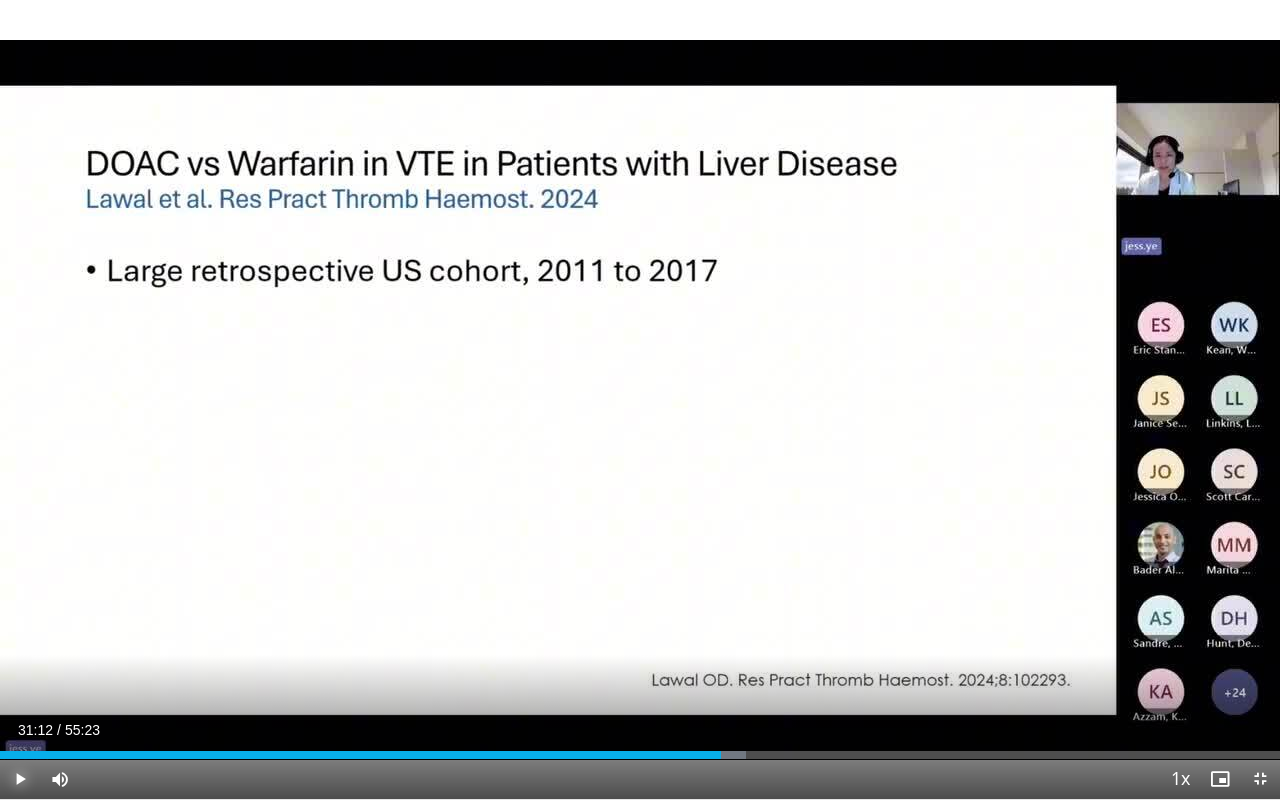 click at bounding box center (20, 779) 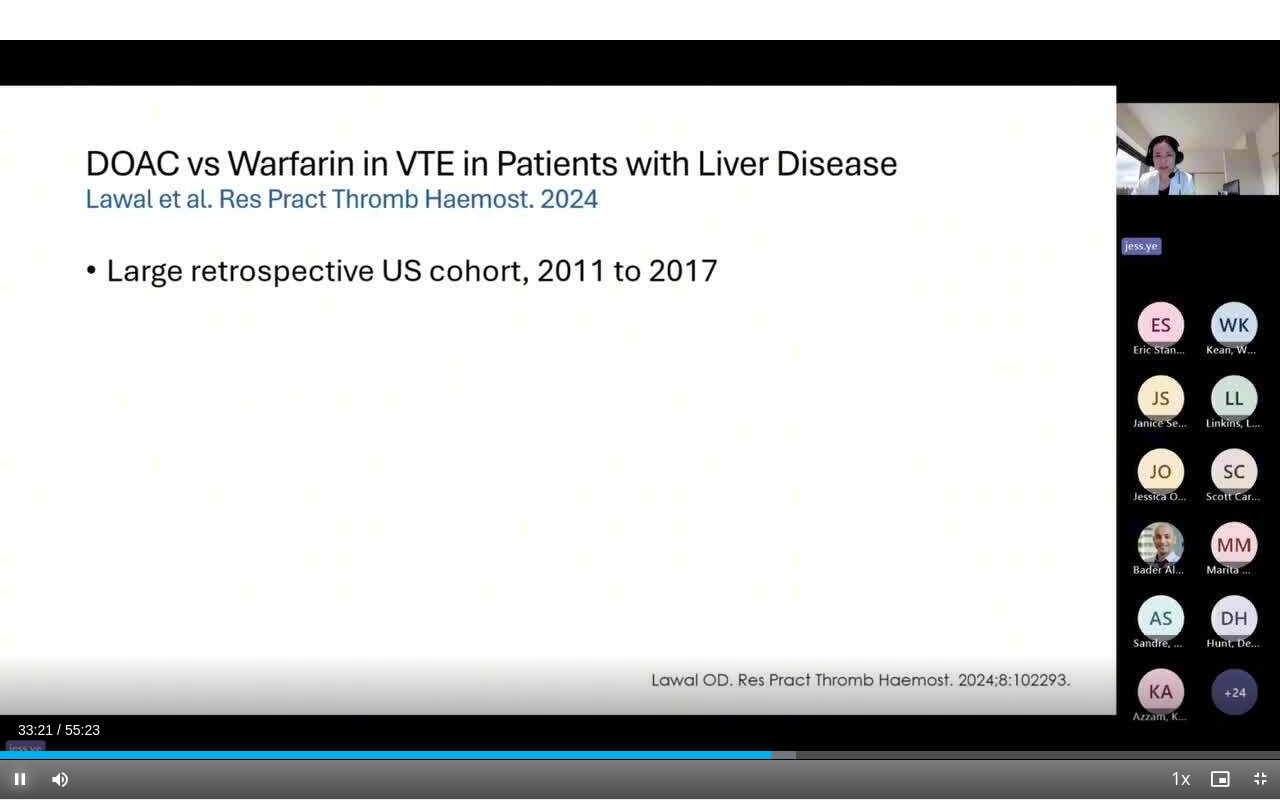 click at bounding box center (20, 779) 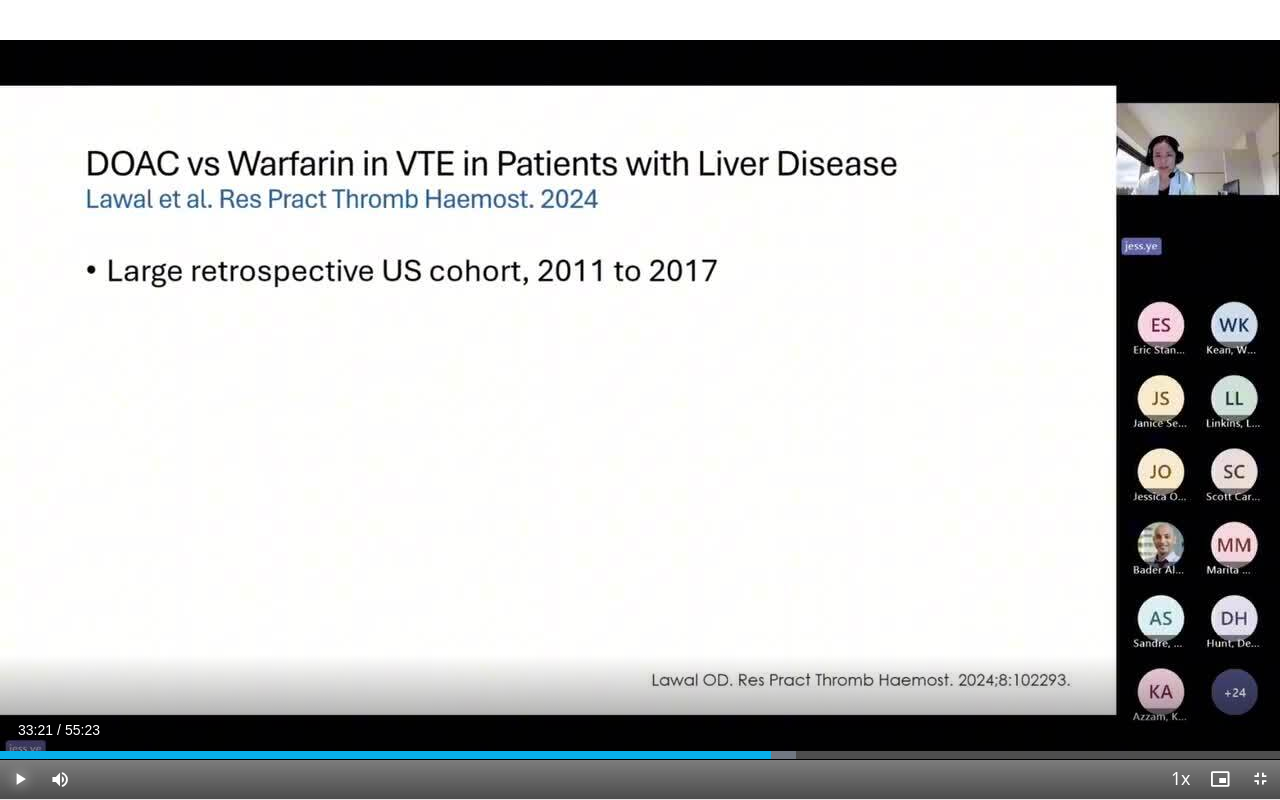 click at bounding box center [20, 779] 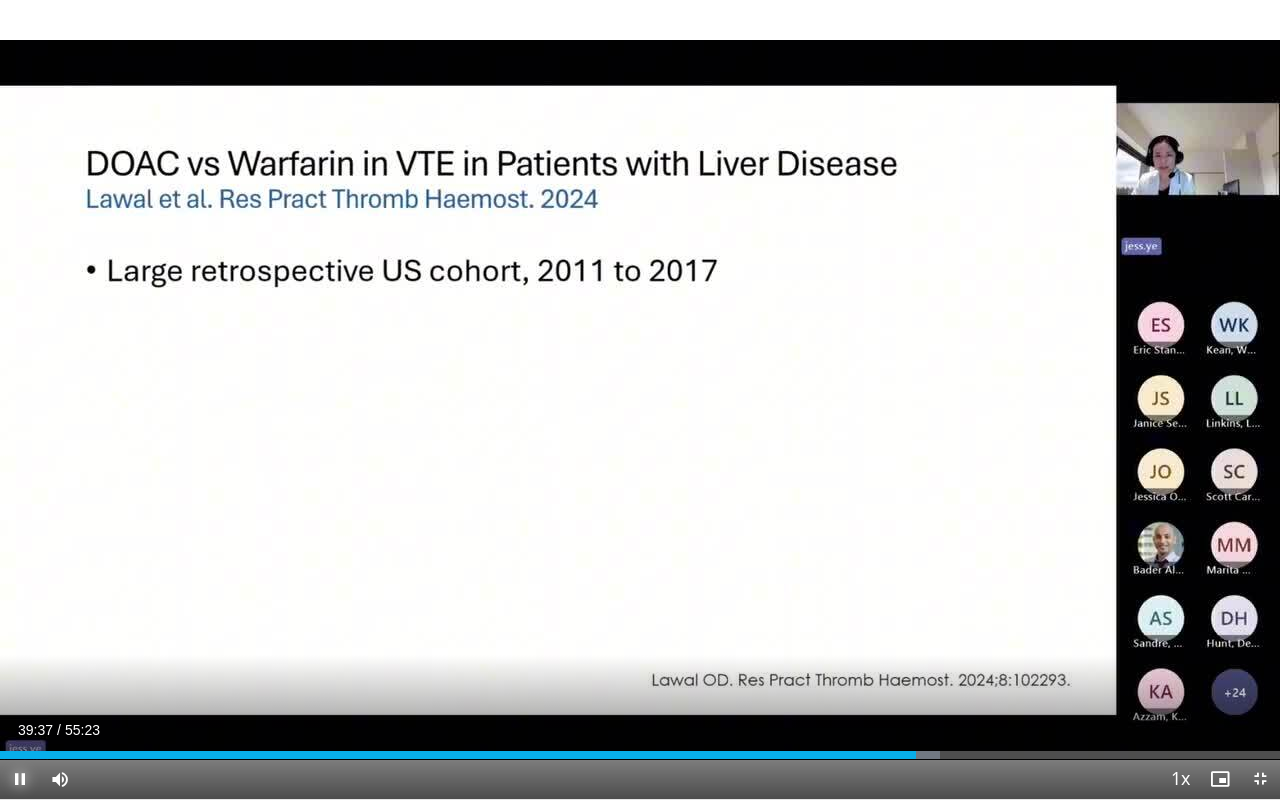 click at bounding box center [20, 779] 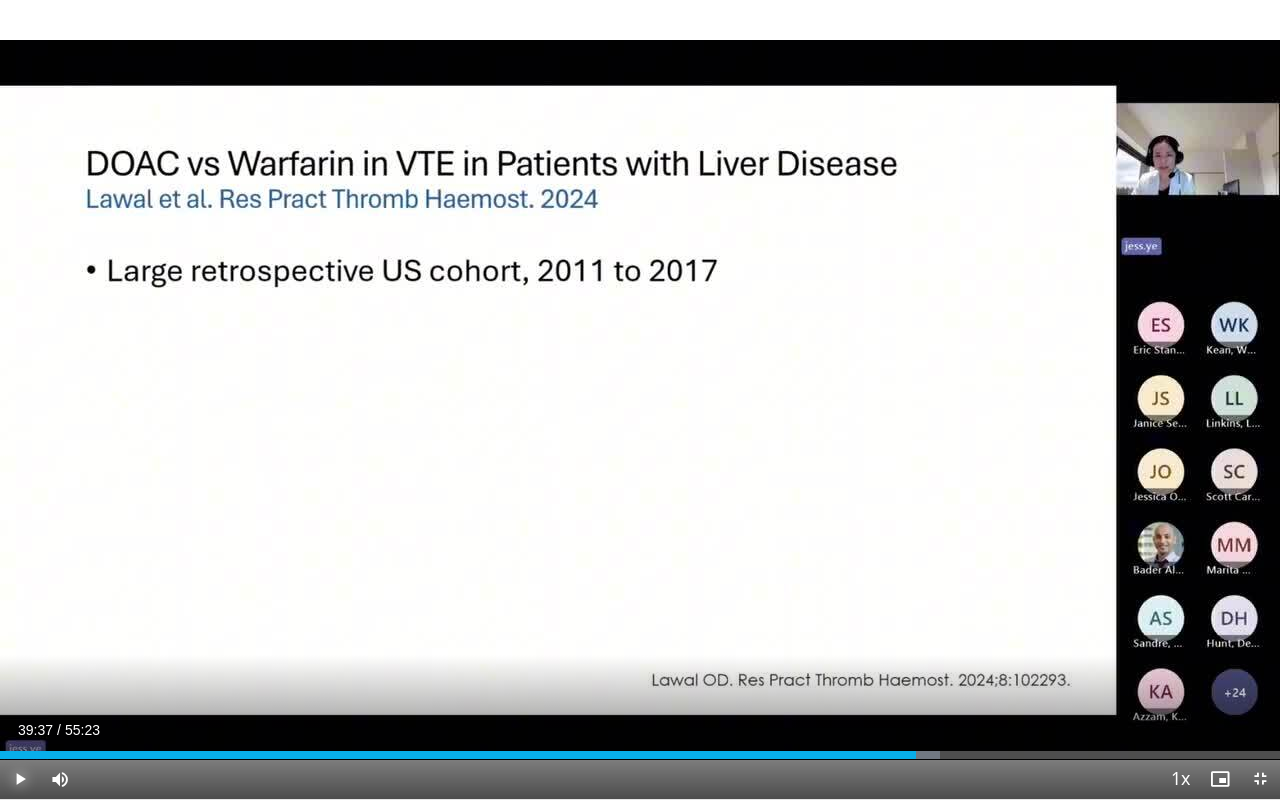 click at bounding box center [20, 779] 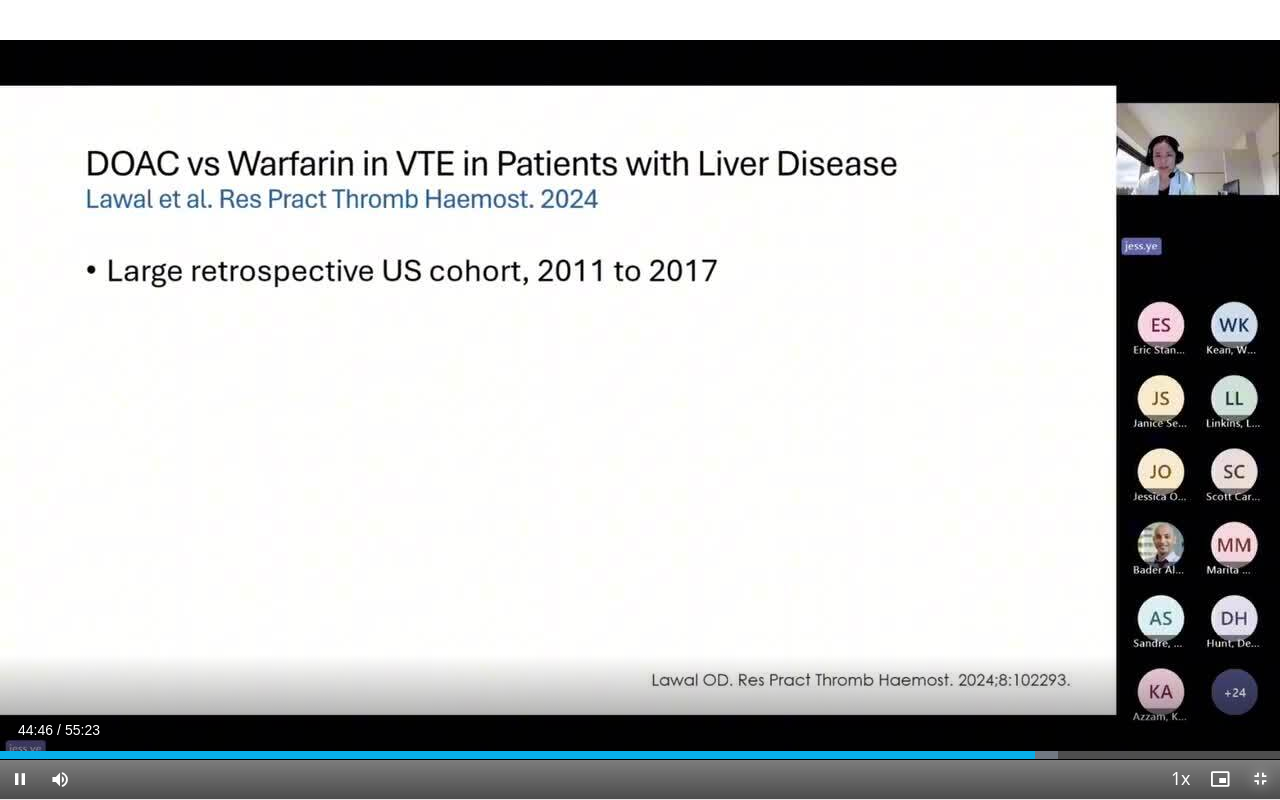 click at bounding box center (1260, 779) 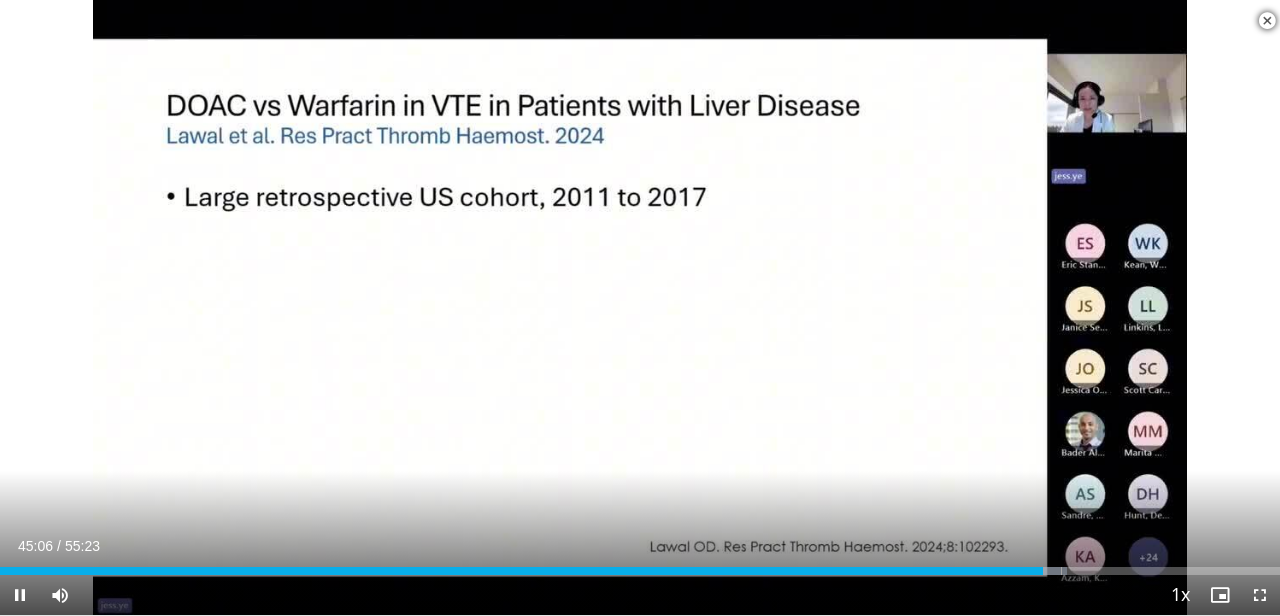 scroll, scrollTop: 287, scrollLeft: 0, axis: vertical 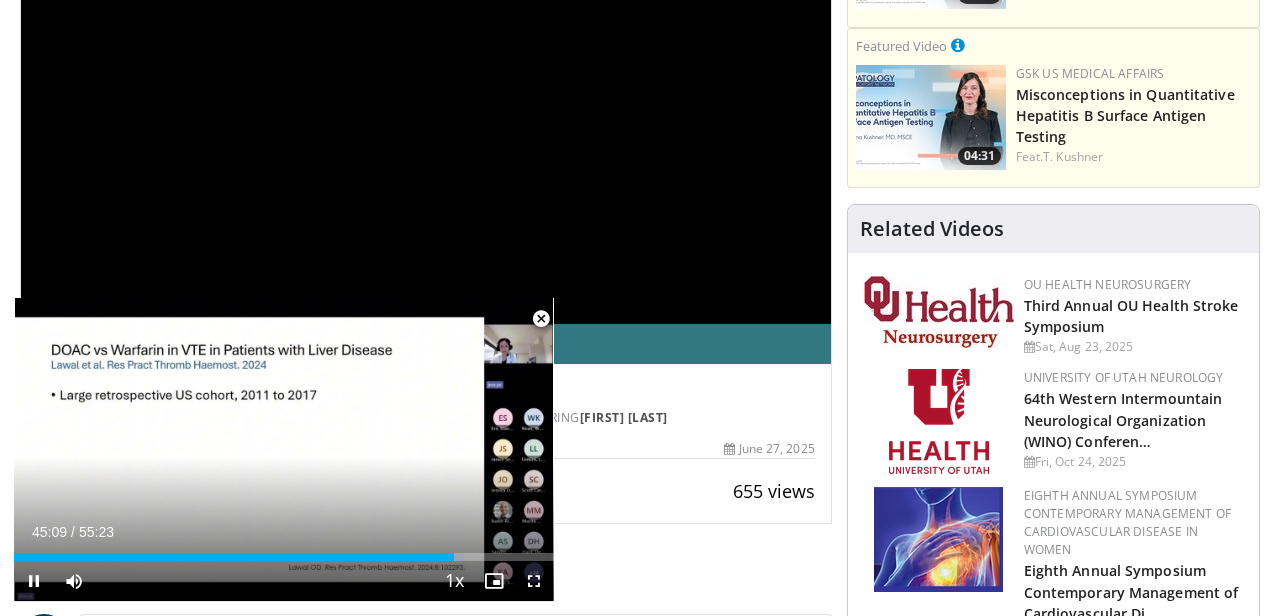 click at bounding box center [541, 319] 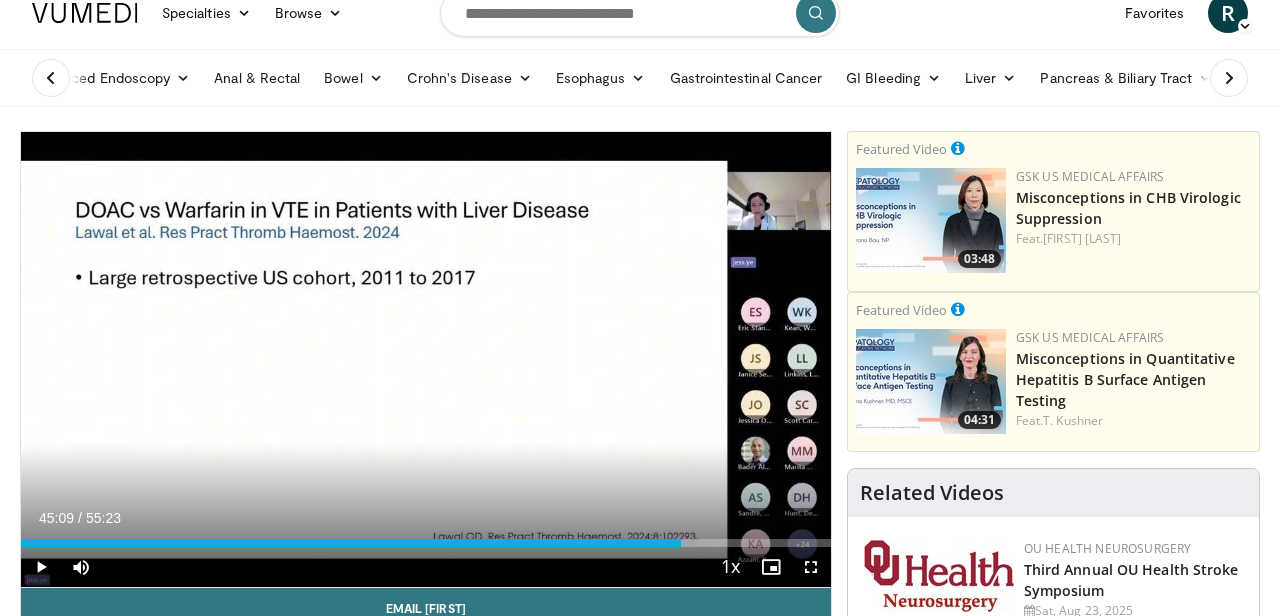 scroll, scrollTop: 0, scrollLeft: 0, axis: both 